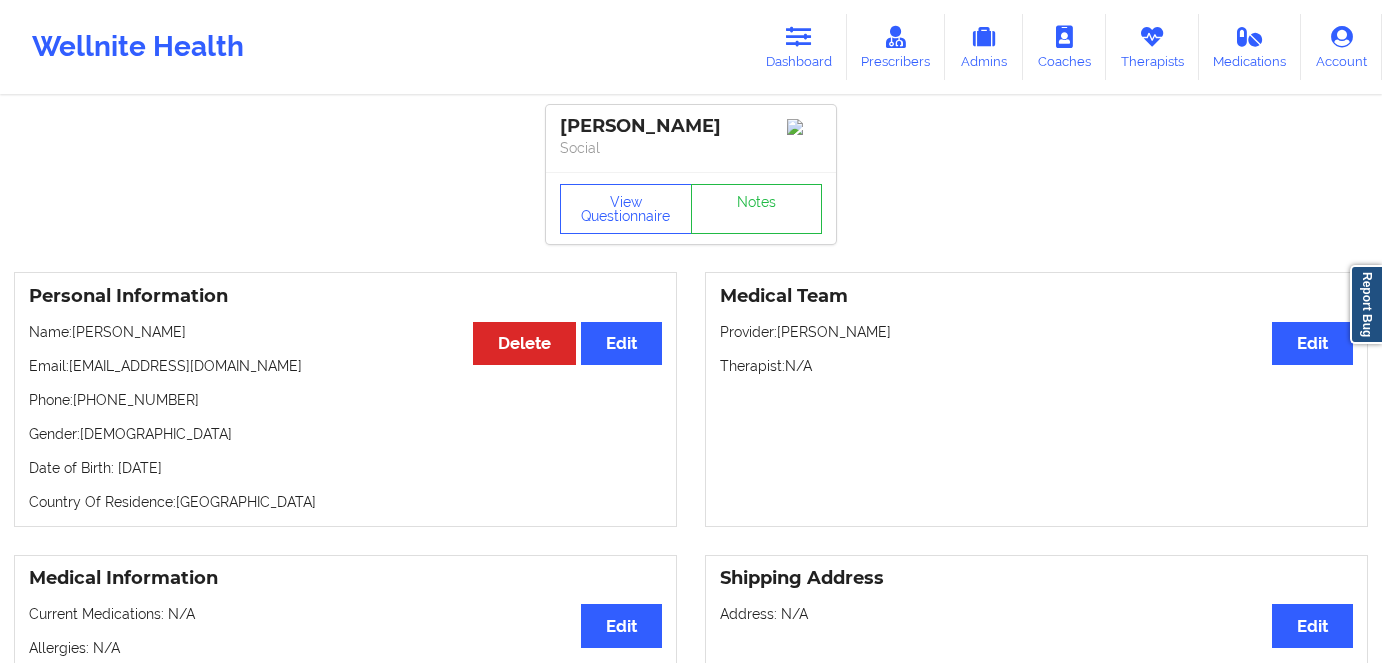 scroll, scrollTop: 90, scrollLeft: 0, axis: vertical 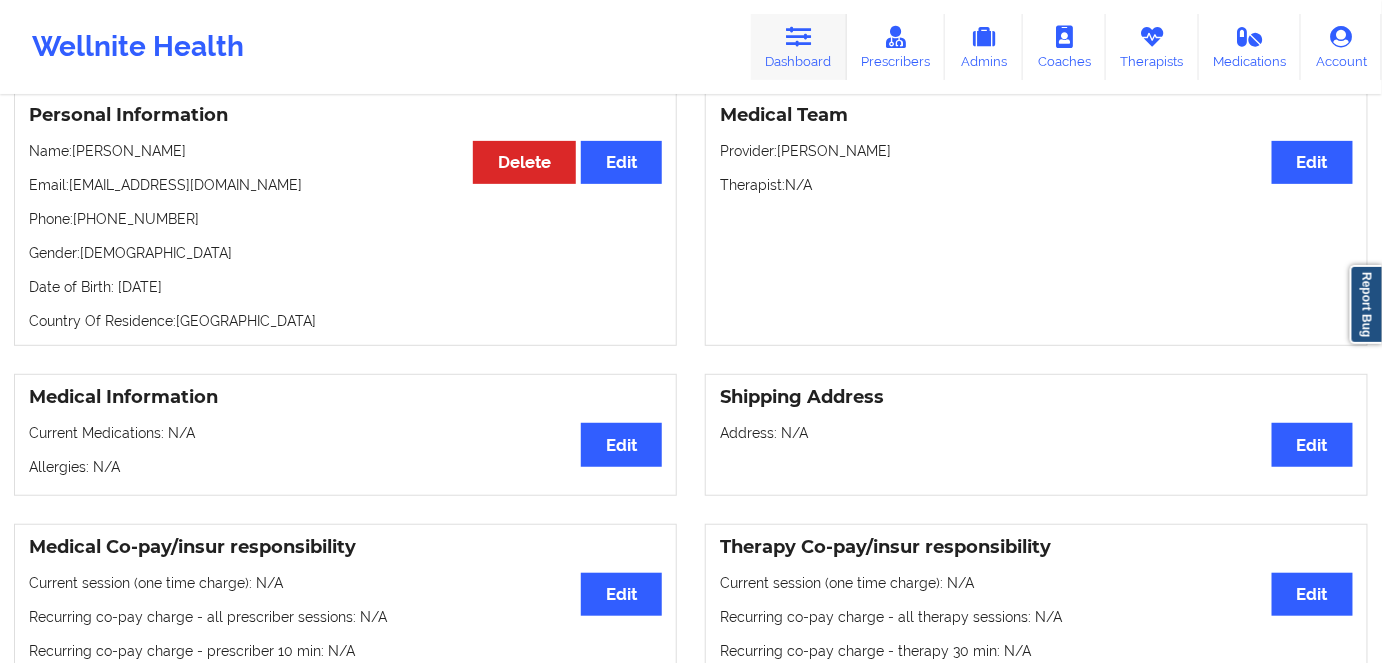 click on "Dashboard" at bounding box center [799, 47] 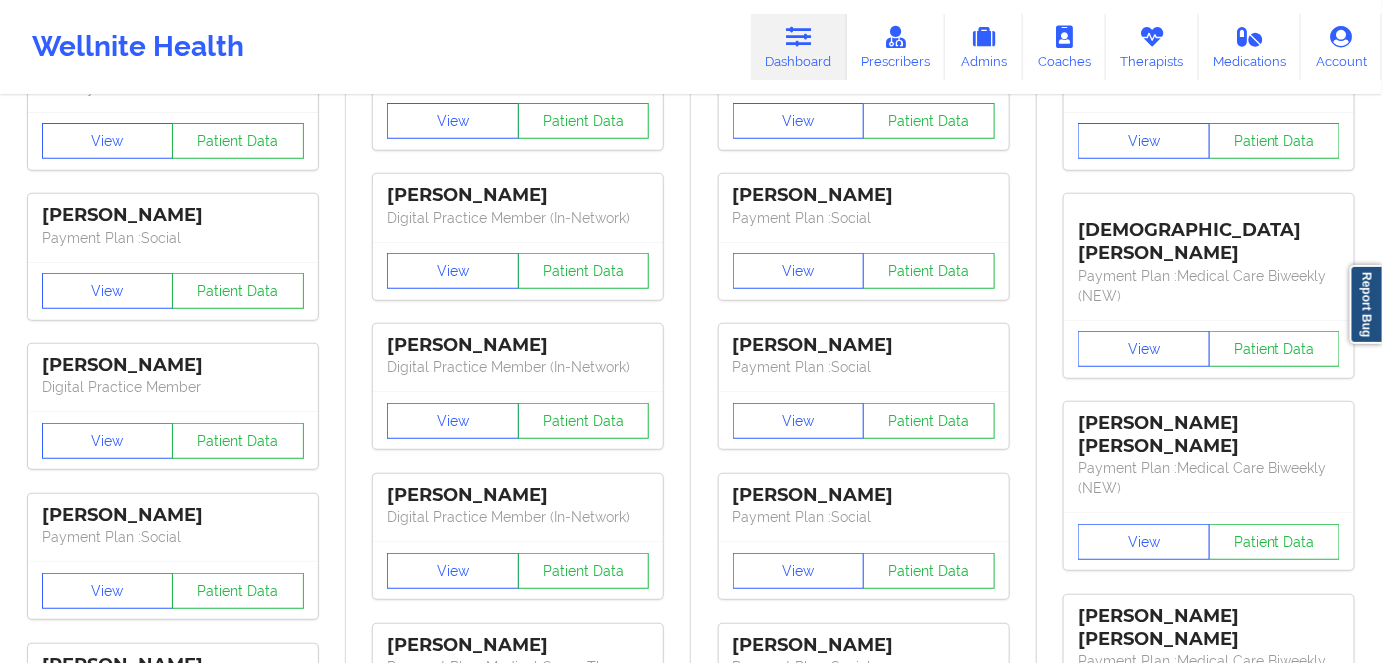 scroll, scrollTop: 0, scrollLeft: 0, axis: both 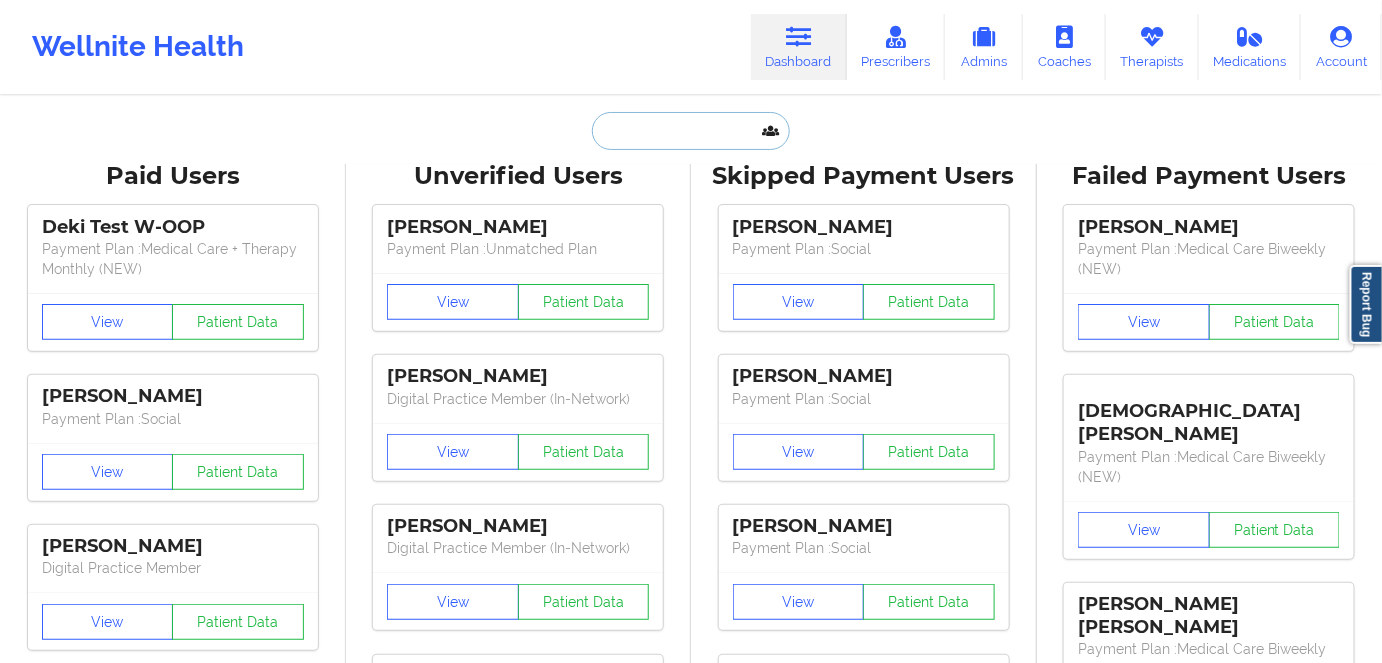 click at bounding box center (691, 131) 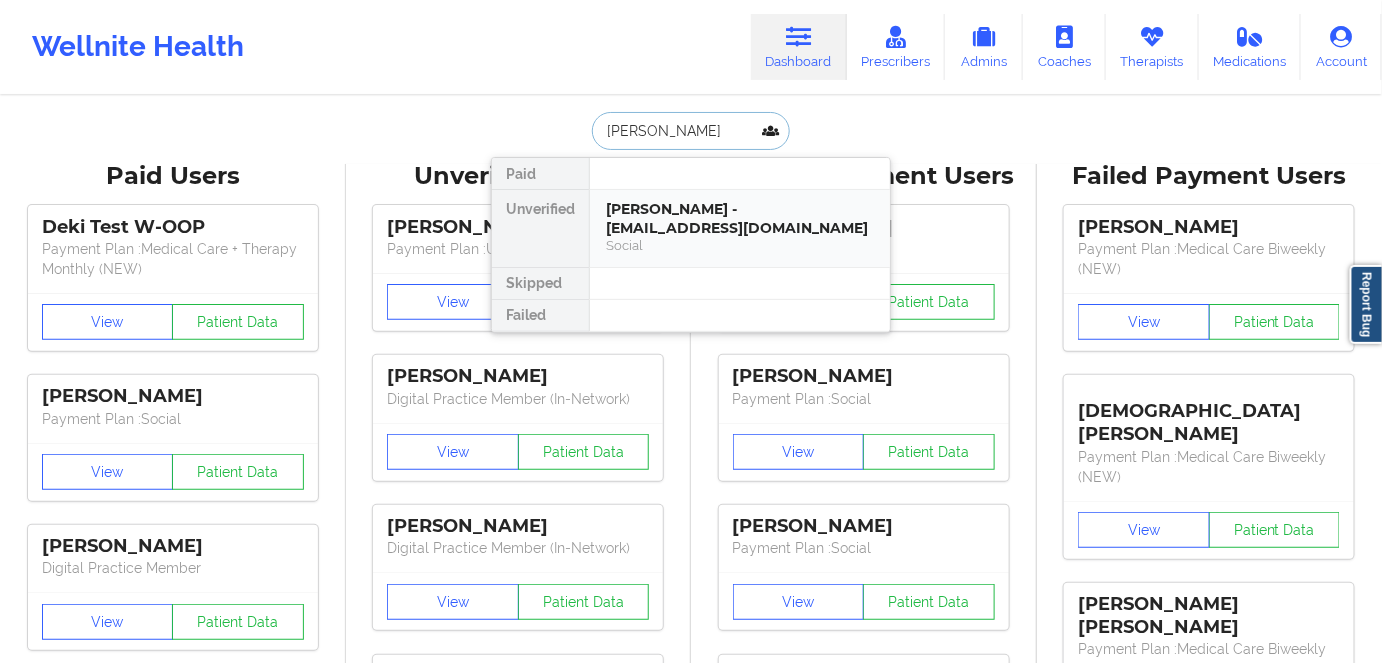 click on "[PERSON_NAME] - [EMAIL_ADDRESS][DOMAIN_NAME]" at bounding box center (740, 218) 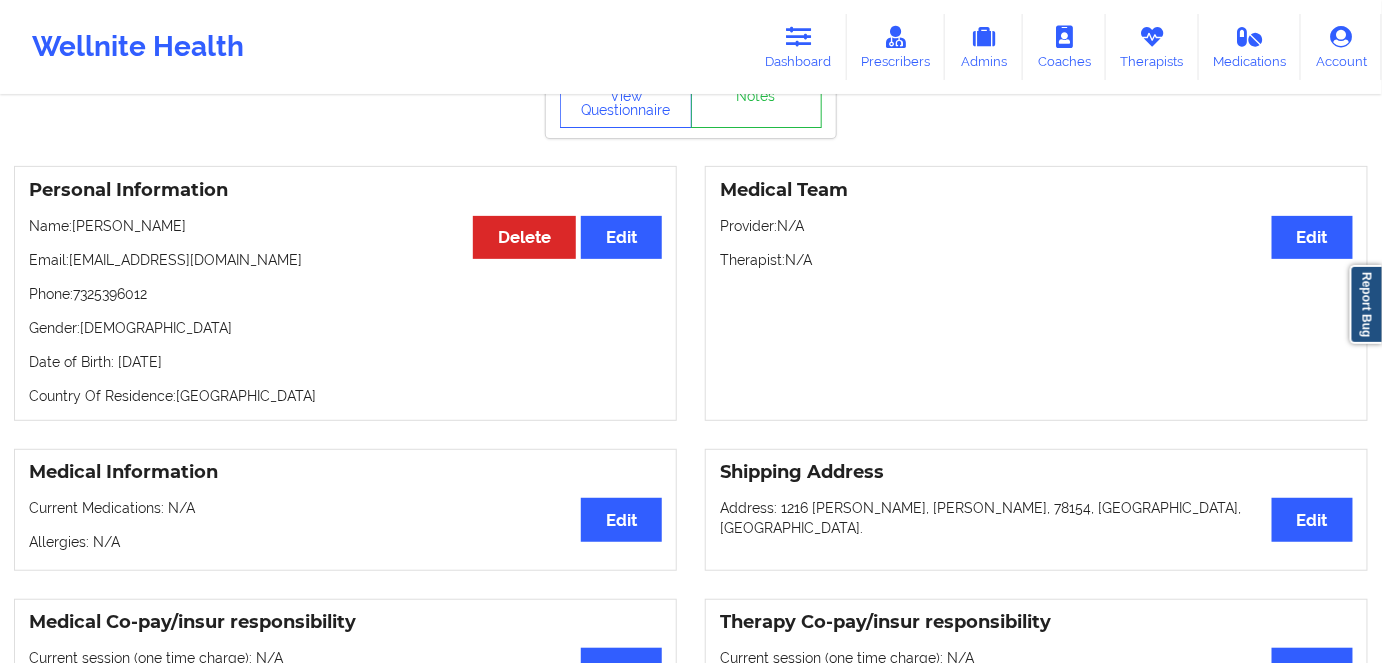 scroll, scrollTop: 0, scrollLeft: 0, axis: both 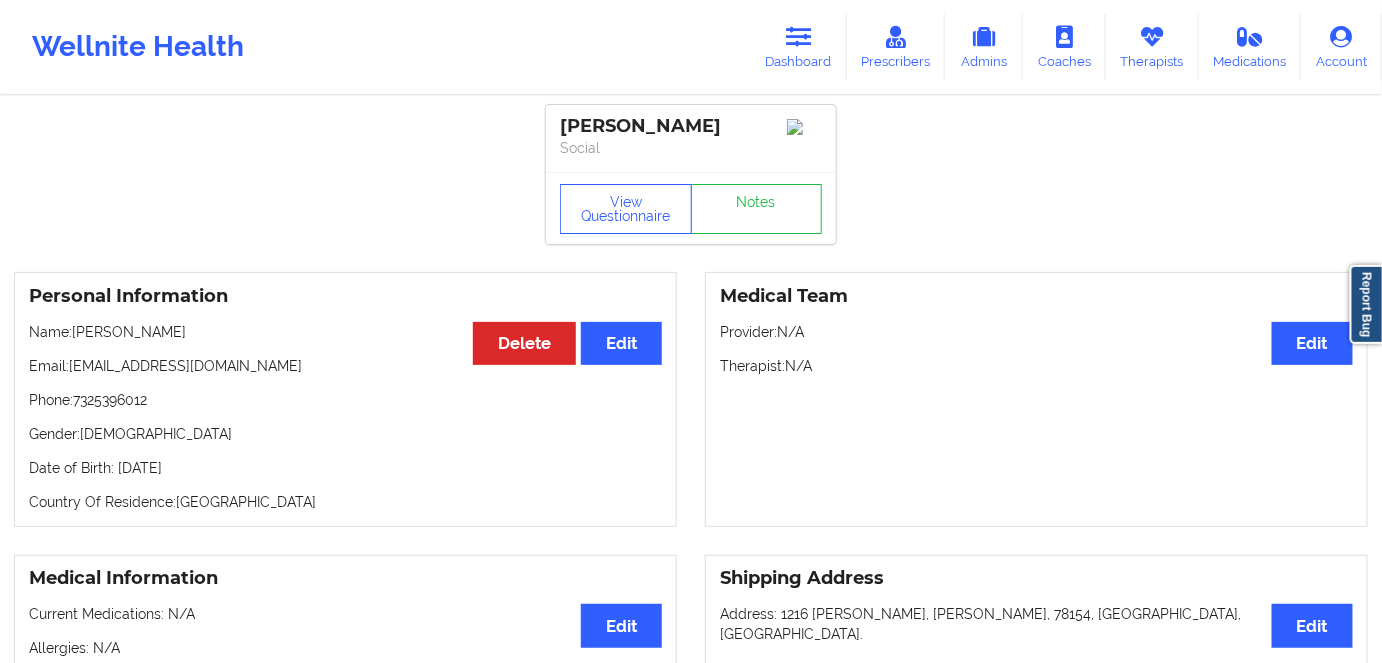 click on "Date of Birth:   [DEMOGRAPHIC_DATA]" at bounding box center (345, 468) 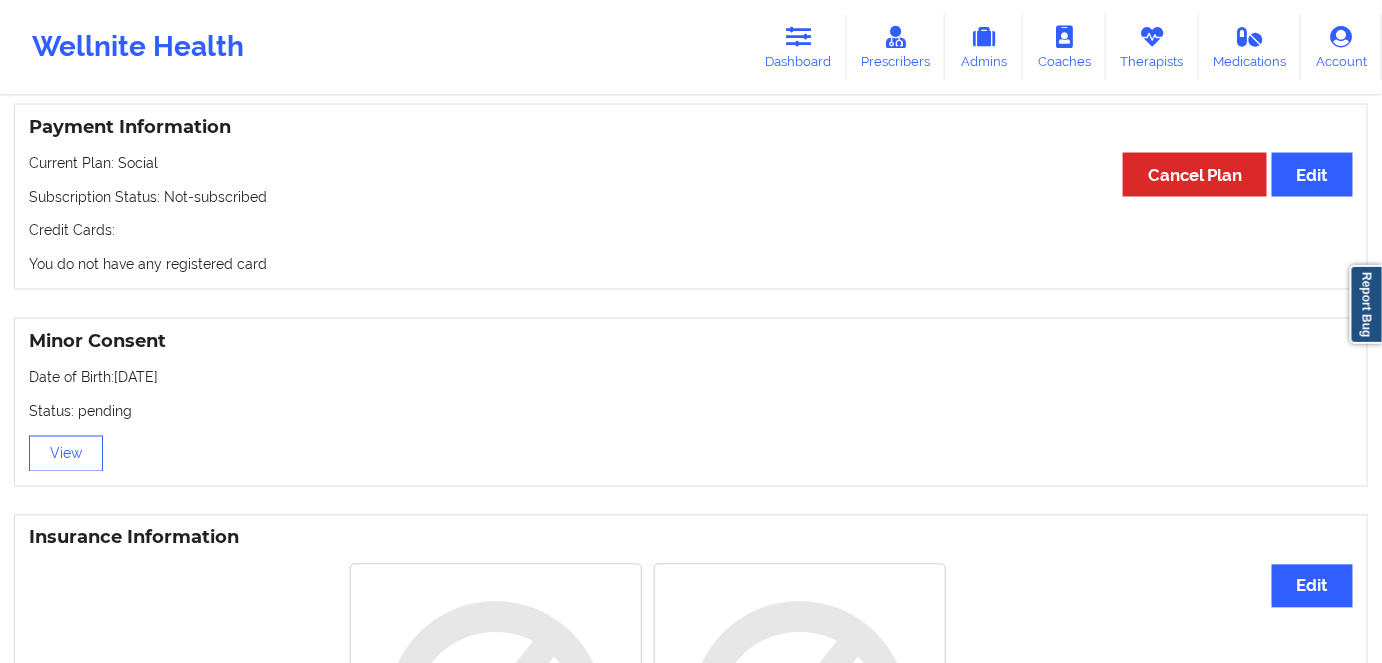 scroll, scrollTop: 1090, scrollLeft: 0, axis: vertical 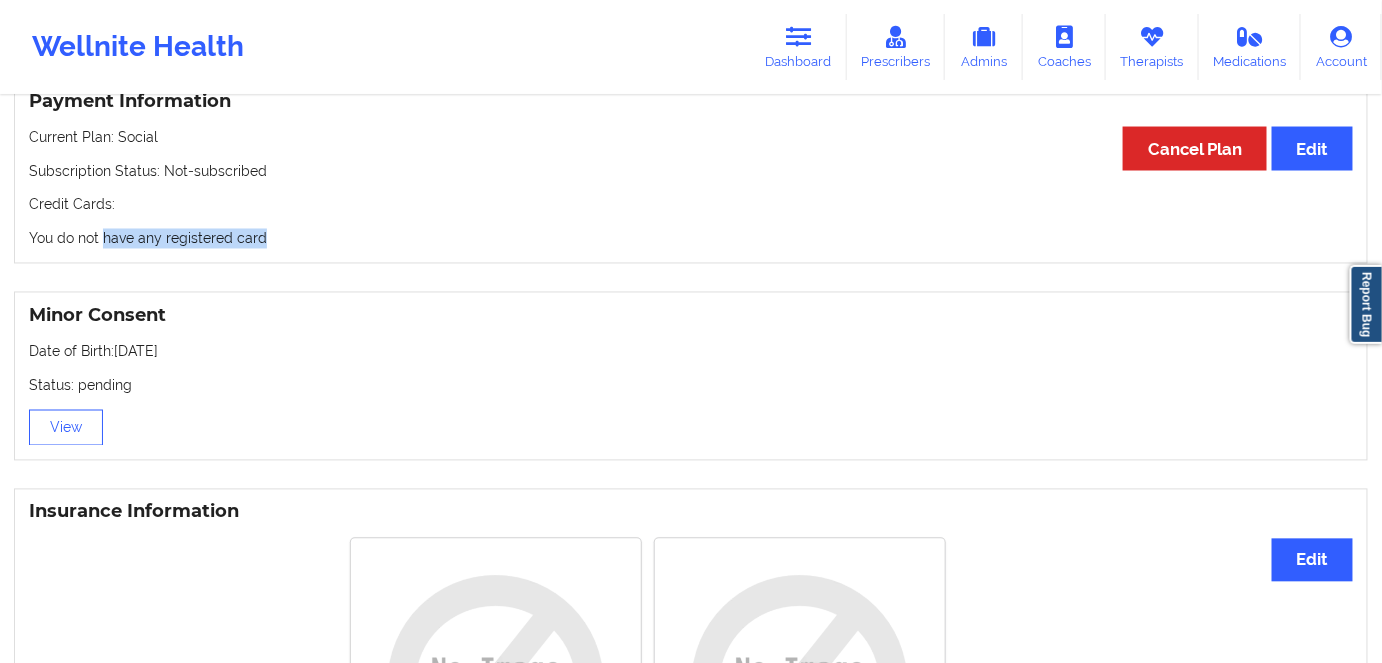 drag, startPoint x: 276, startPoint y: 242, endPoint x: 104, endPoint y: 246, distance: 172.04651 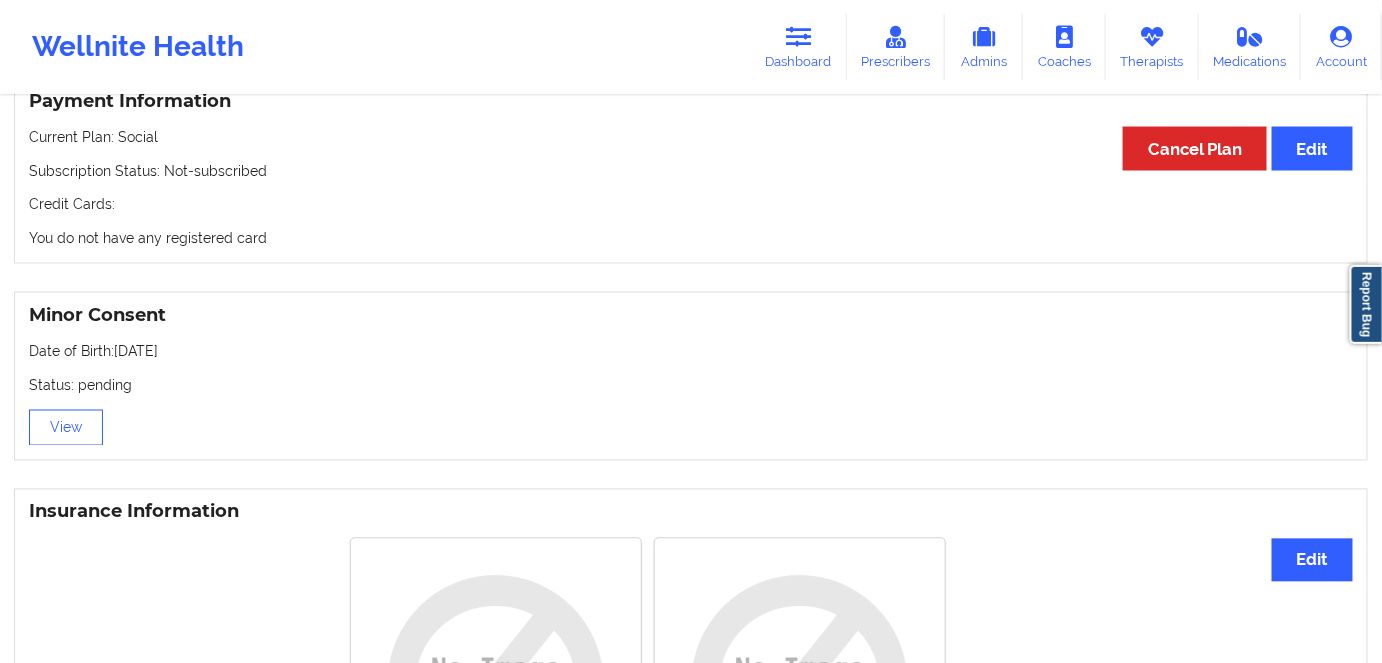 drag, startPoint x: 483, startPoint y: 372, endPoint x: 528, endPoint y: 158, distance: 218.68013 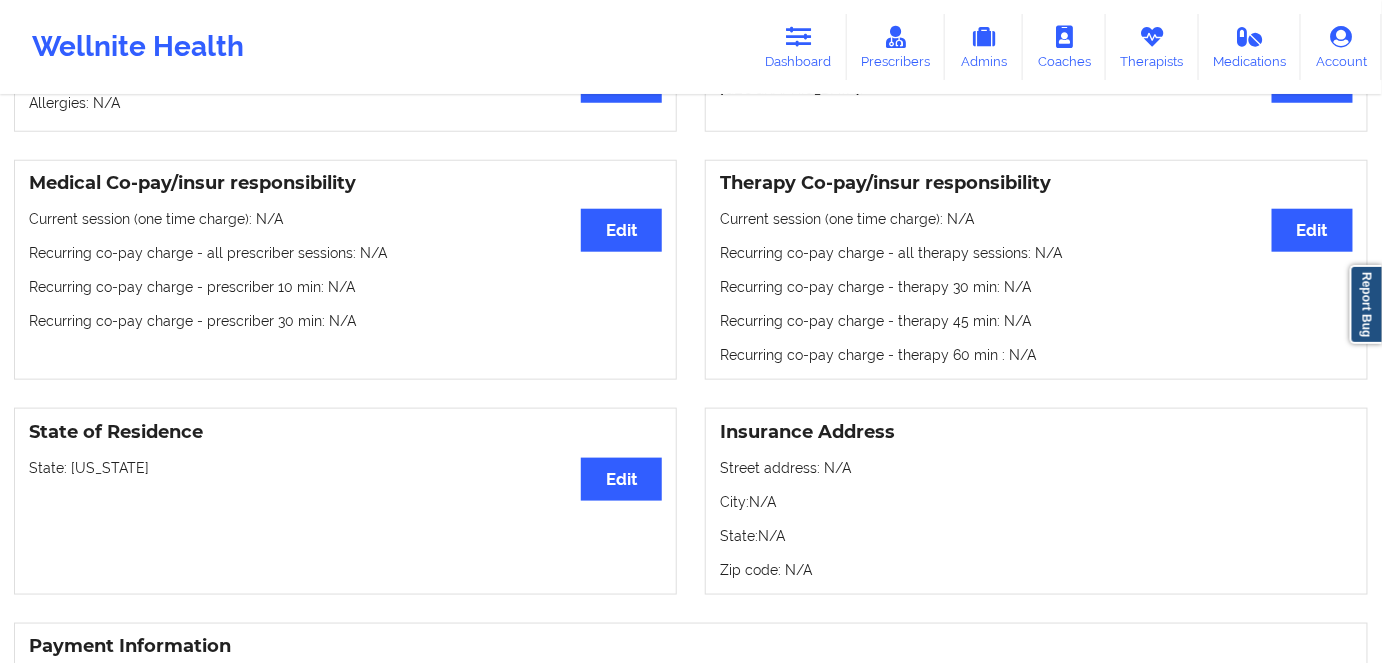 scroll, scrollTop: 181, scrollLeft: 0, axis: vertical 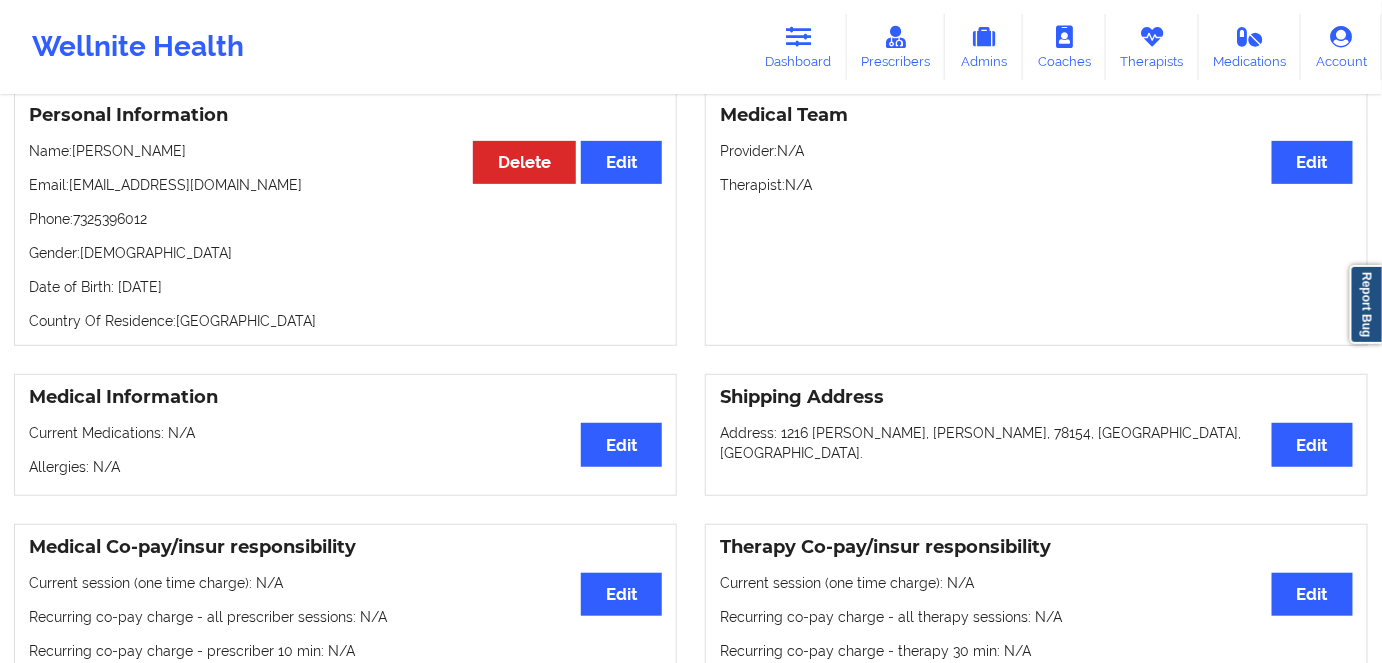 drag, startPoint x: 276, startPoint y: 290, endPoint x: 117, endPoint y: 280, distance: 159.31415 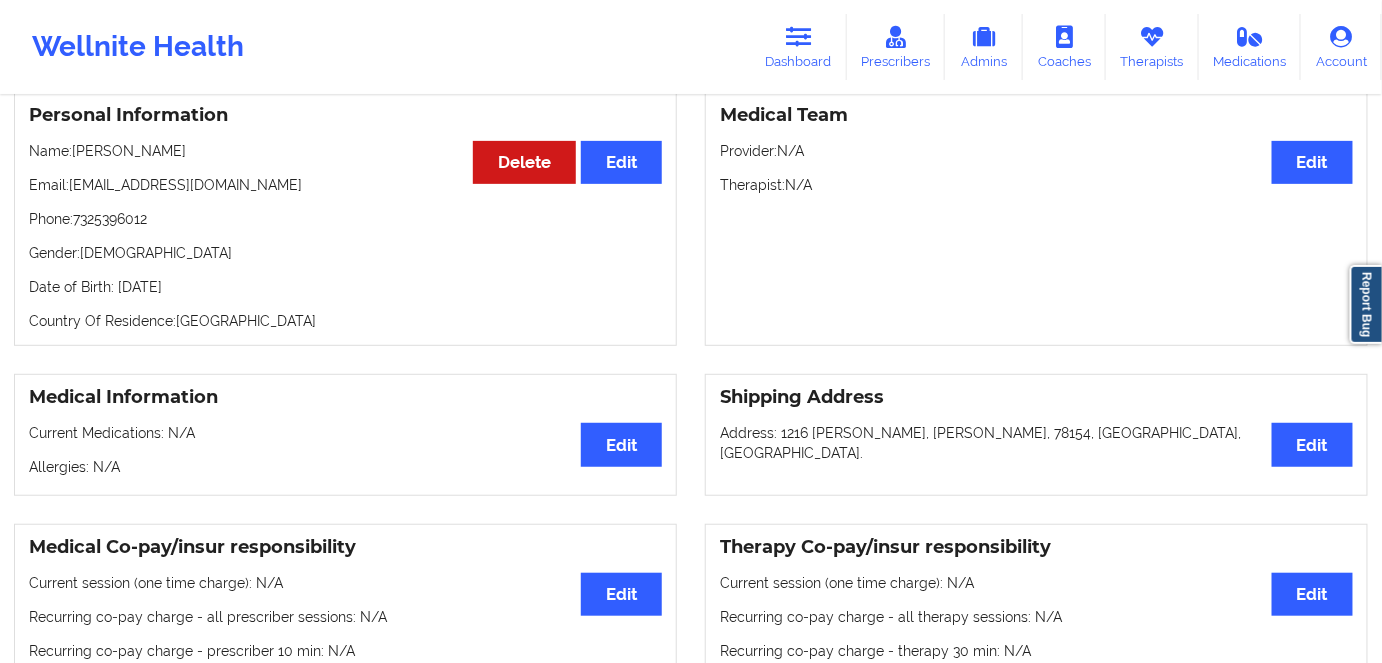 copy on "[DATE]" 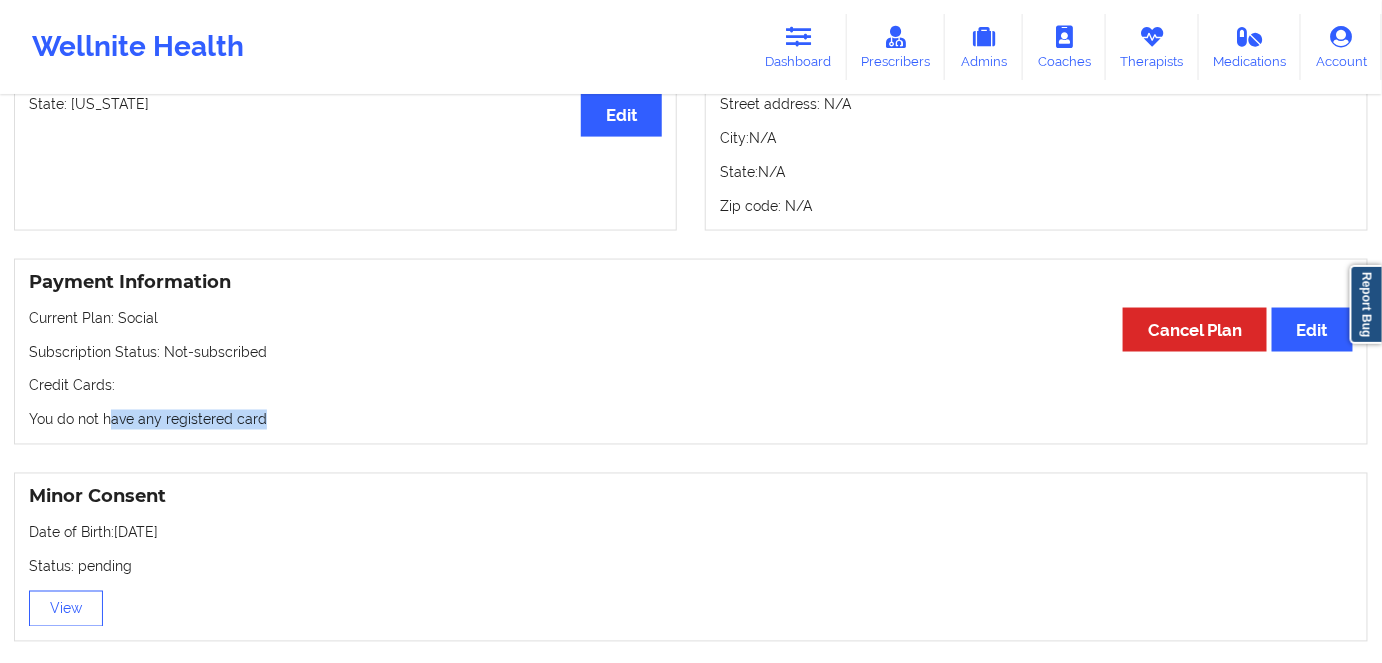 drag, startPoint x: 250, startPoint y: 418, endPoint x: 106, endPoint y: 432, distance: 144.67896 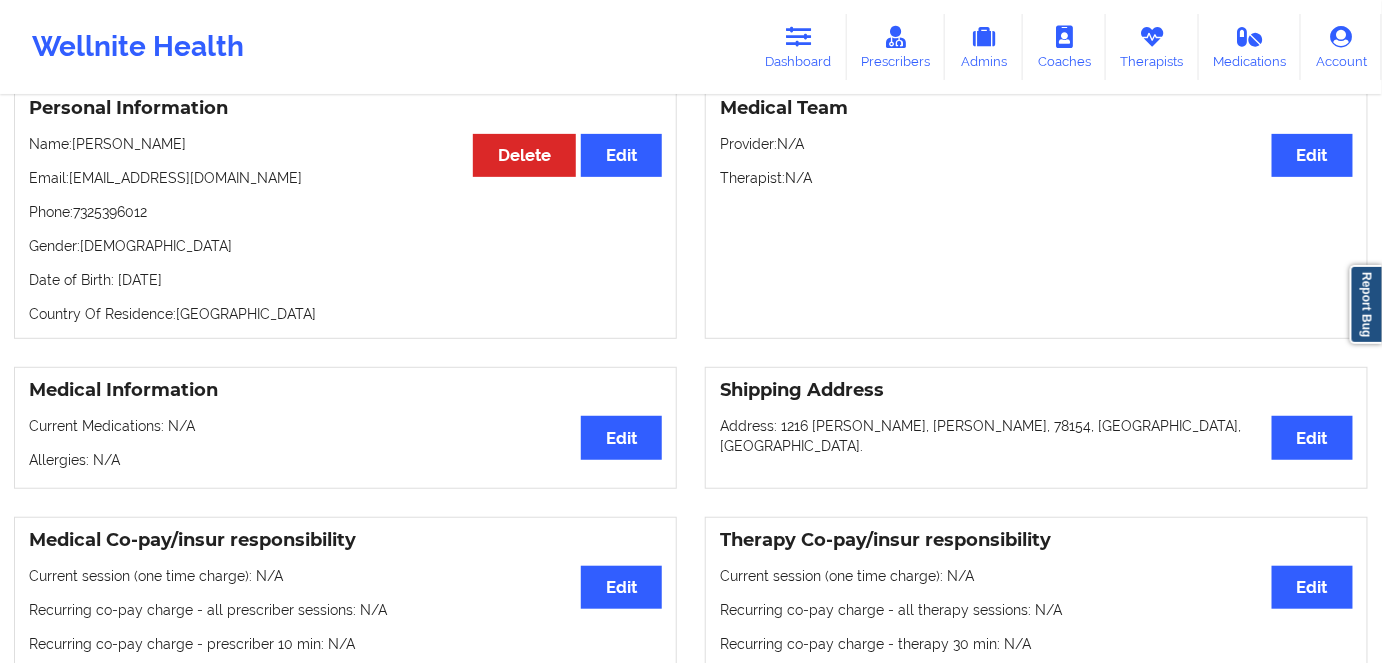 scroll, scrollTop: 181, scrollLeft: 0, axis: vertical 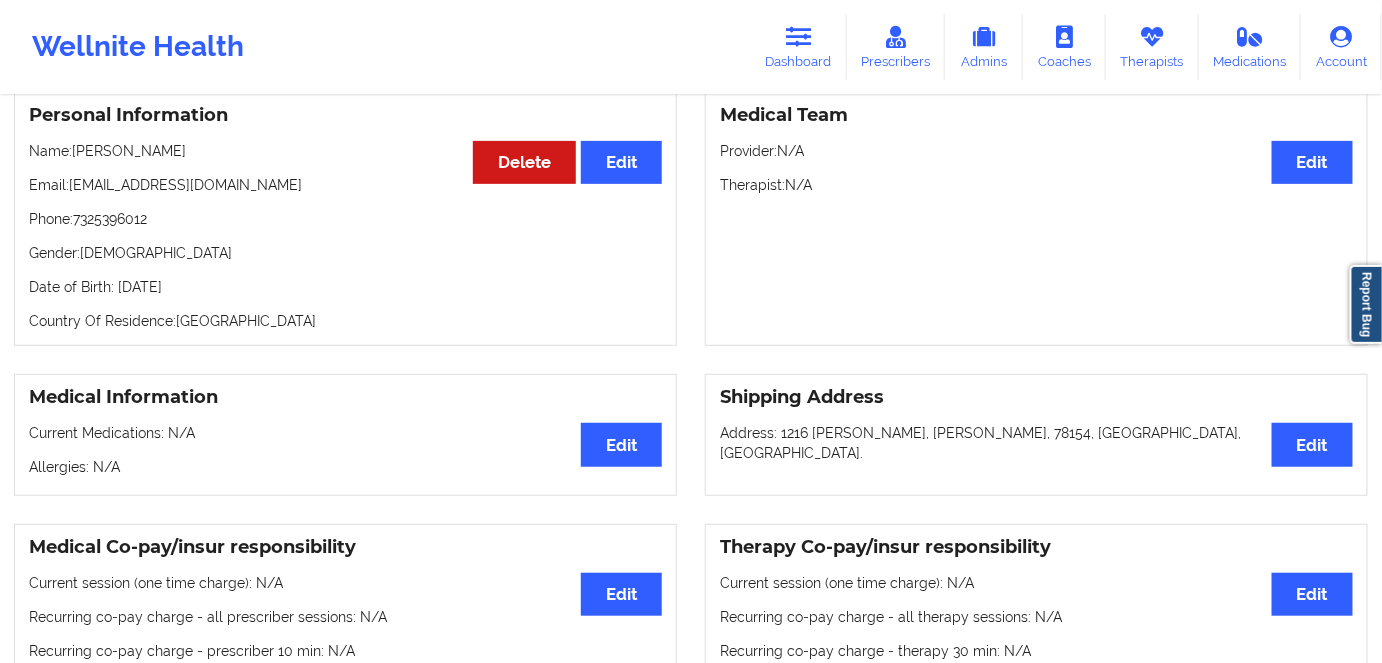 drag, startPoint x: 202, startPoint y: 263, endPoint x: 472, endPoint y: 179, distance: 282.76492 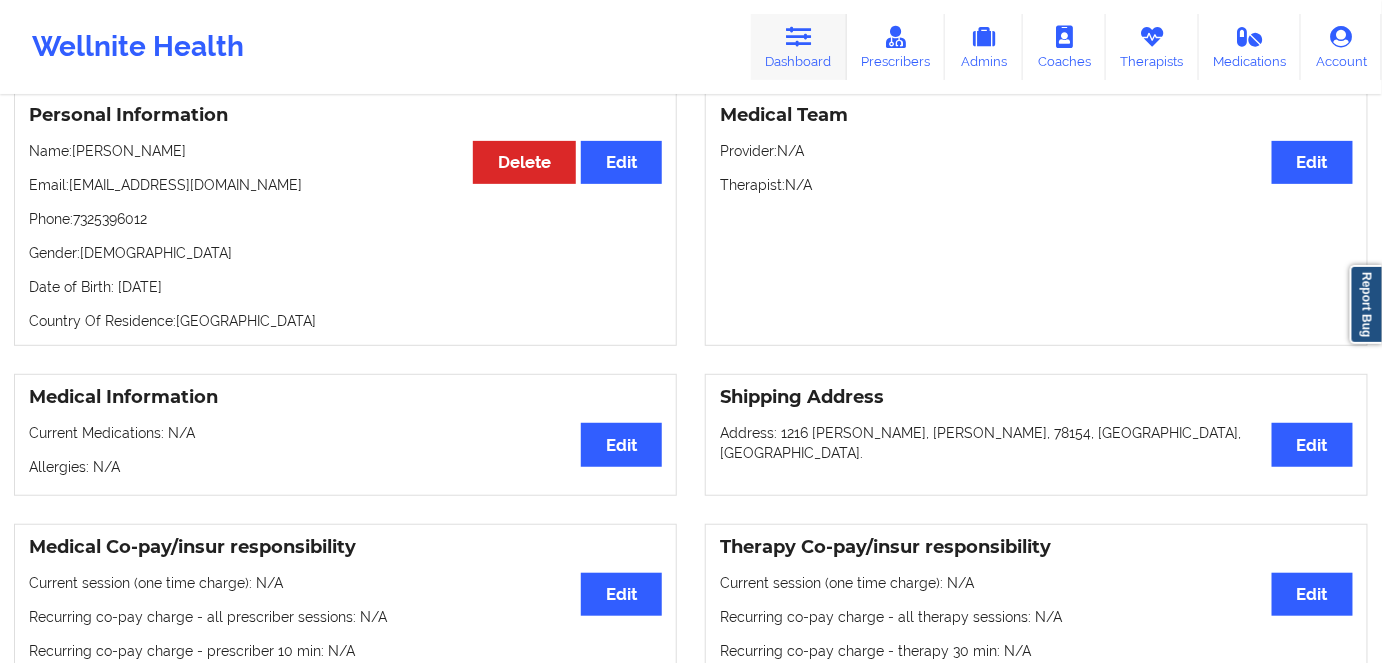 click at bounding box center [799, 37] 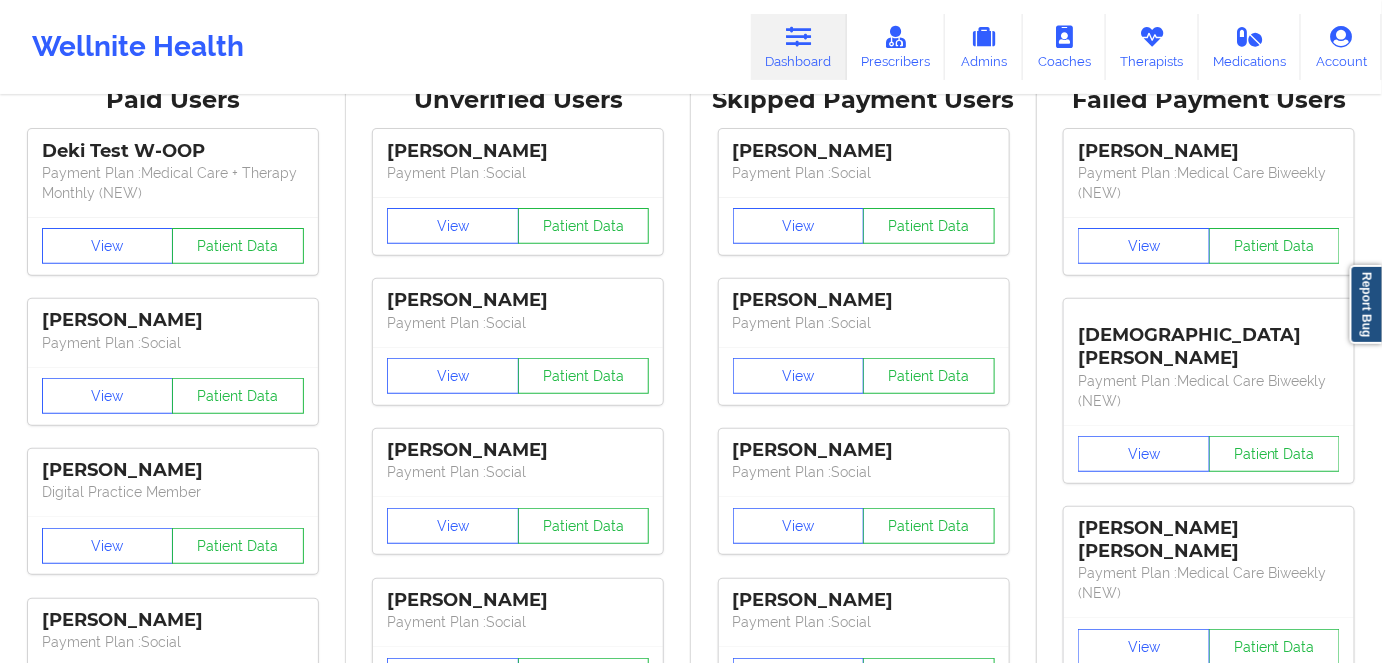 scroll, scrollTop: 0, scrollLeft: 0, axis: both 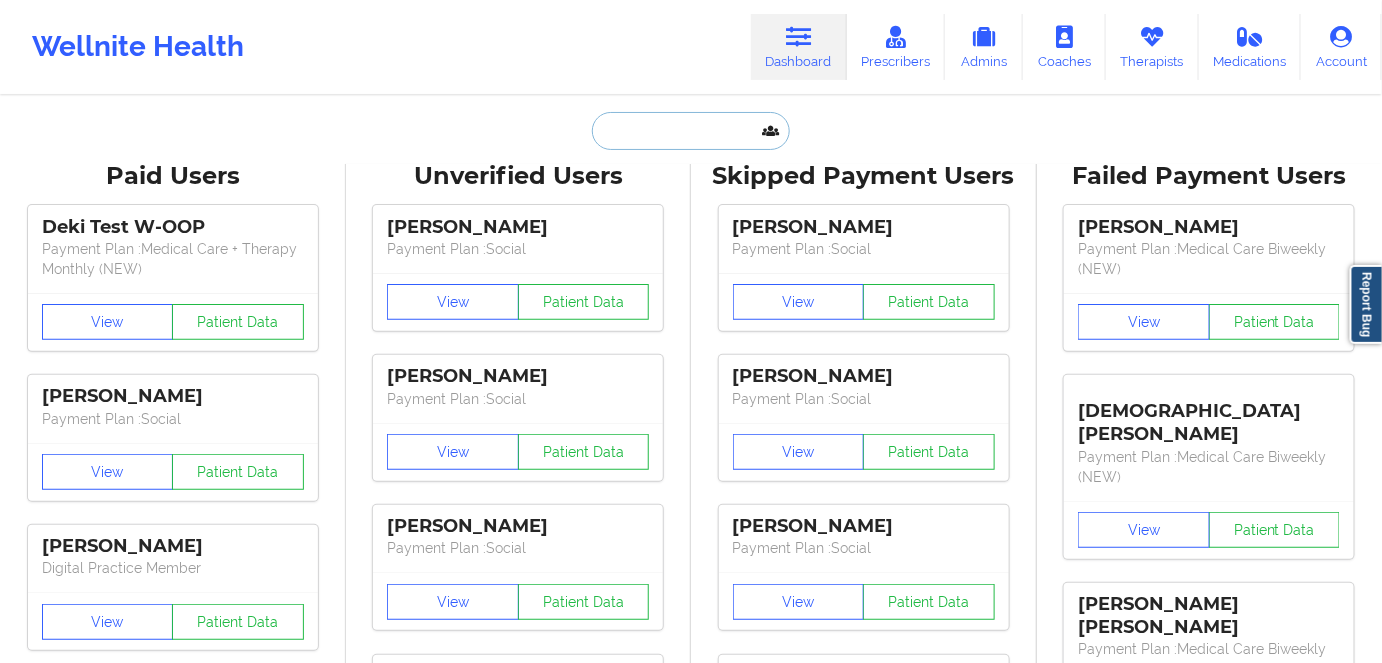 click at bounding box center [691, 131] 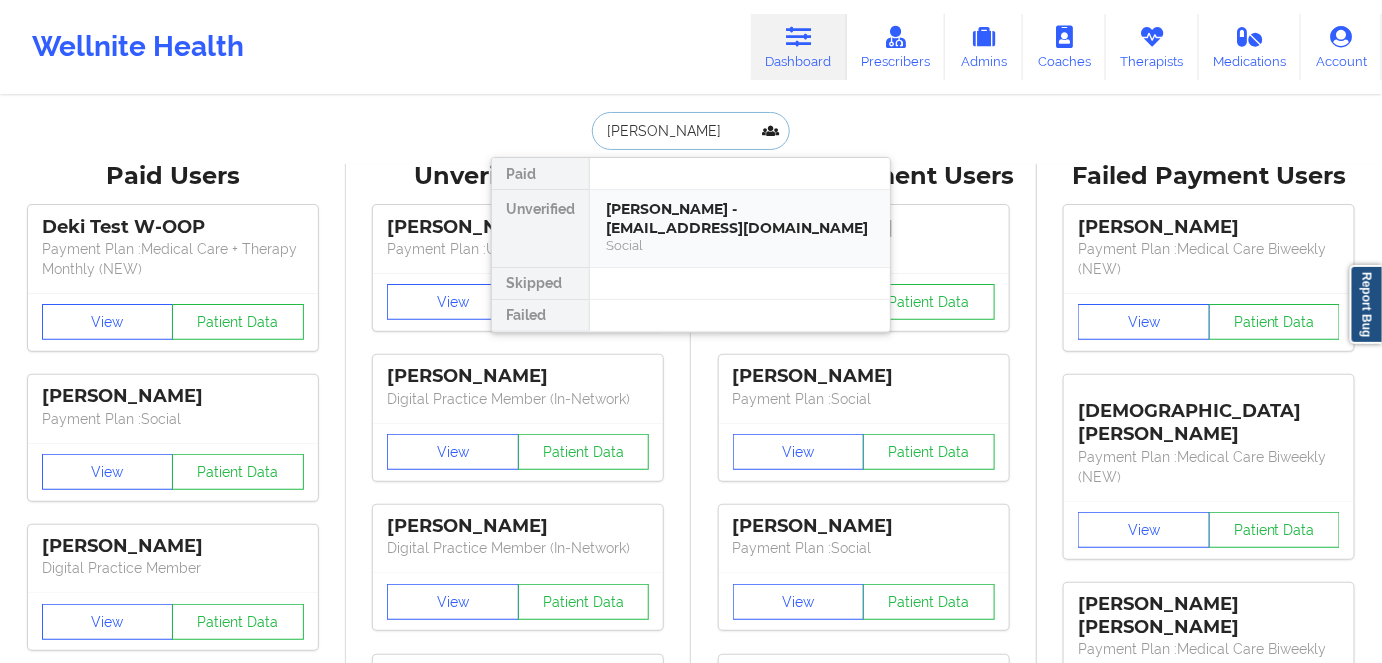 click on "[PERSON_NAME] - [EMAIL_ADDRESS][DOMAIN_NAME]" at bounding box center [740, 218] 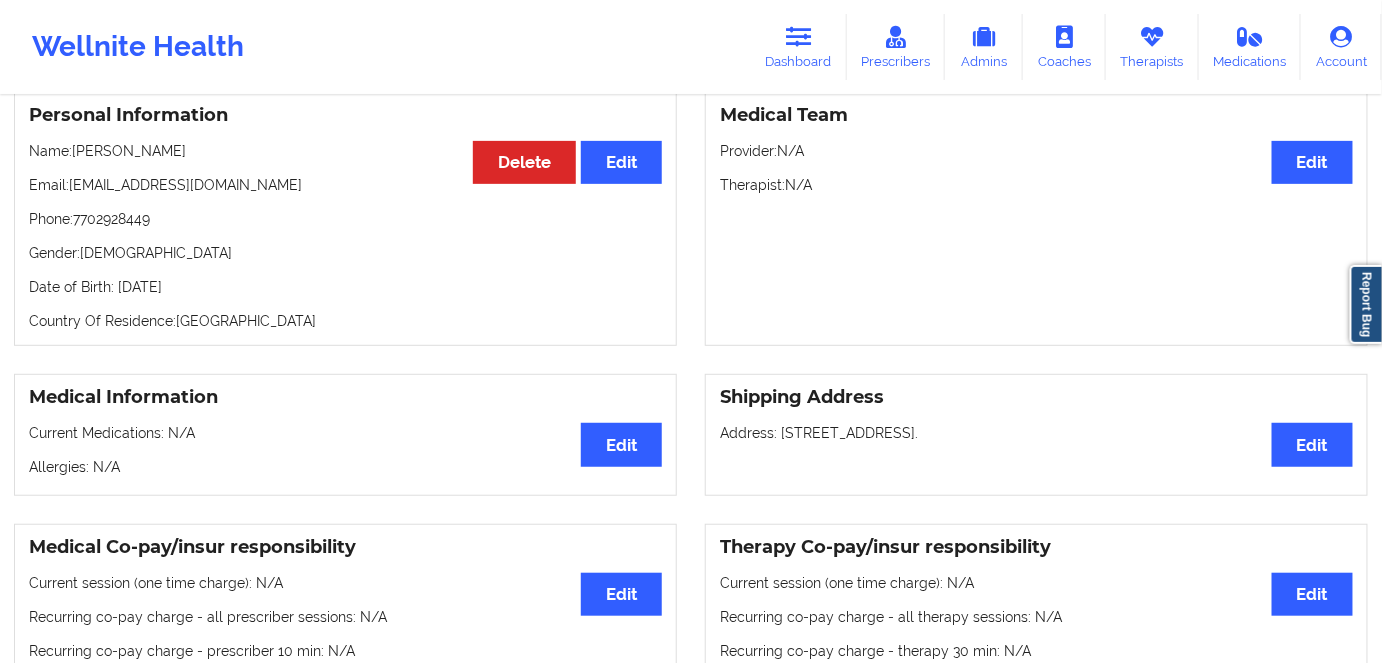 scroll, scrollTop: 90, scrollLeft: 0, axis: vertical 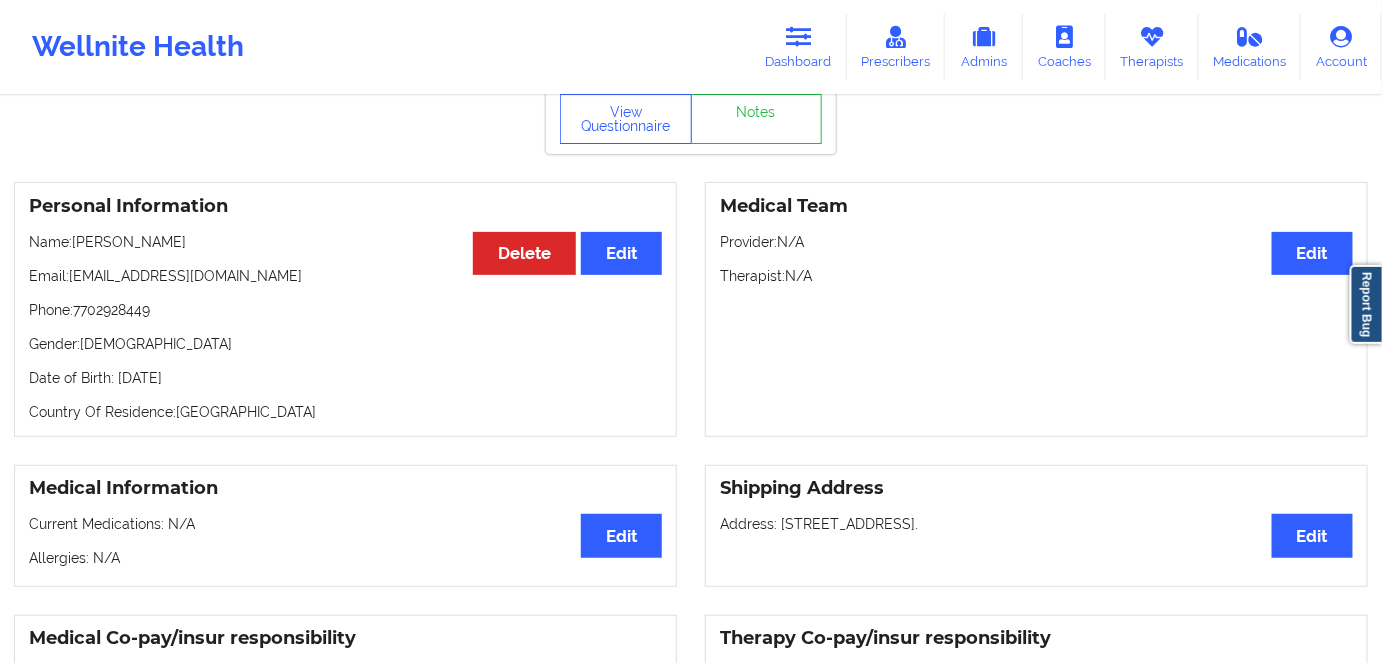 drag, startPoint x: 246, startPoint y: 373, endPoint x: 264, endPoint y: 400, distance: 32.449963 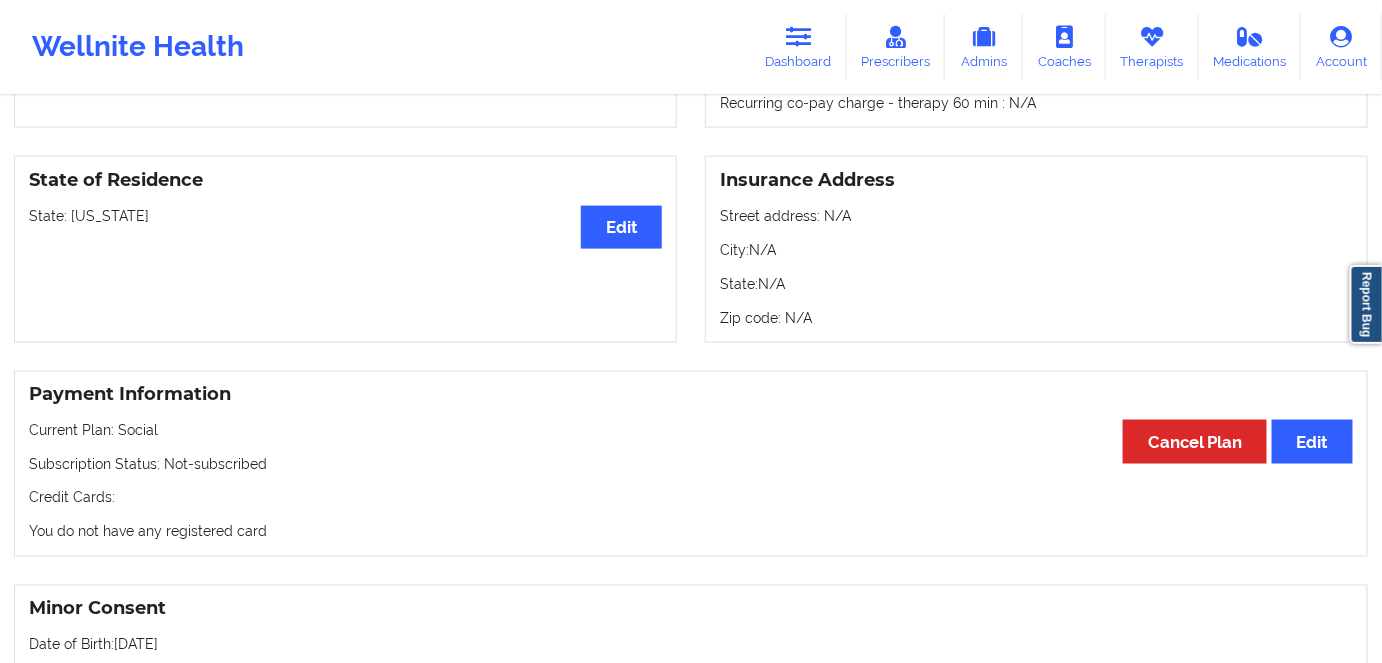 scroll, scrollTop: 909, scrollLeft: 0, axis: vertical 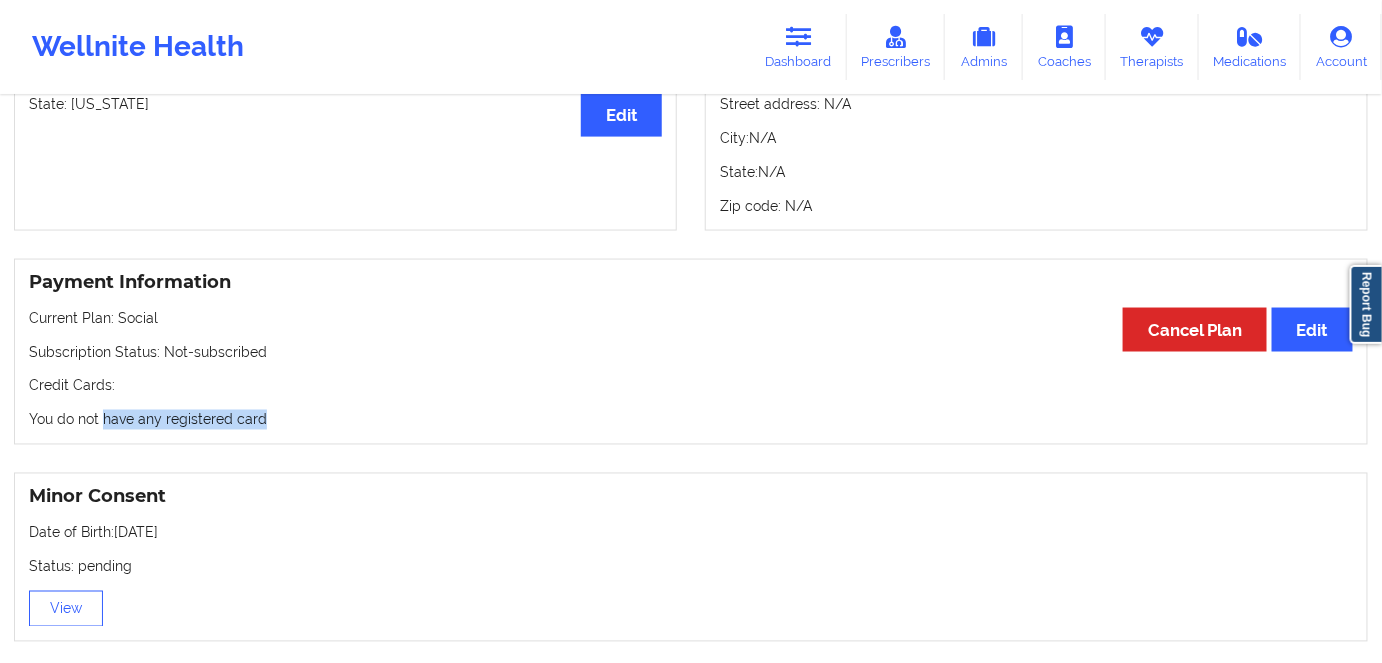 drag, startPoint x: 306, startPoint y: 416, endPoint x: 90, endPoint y: 400, distance: 216.59178 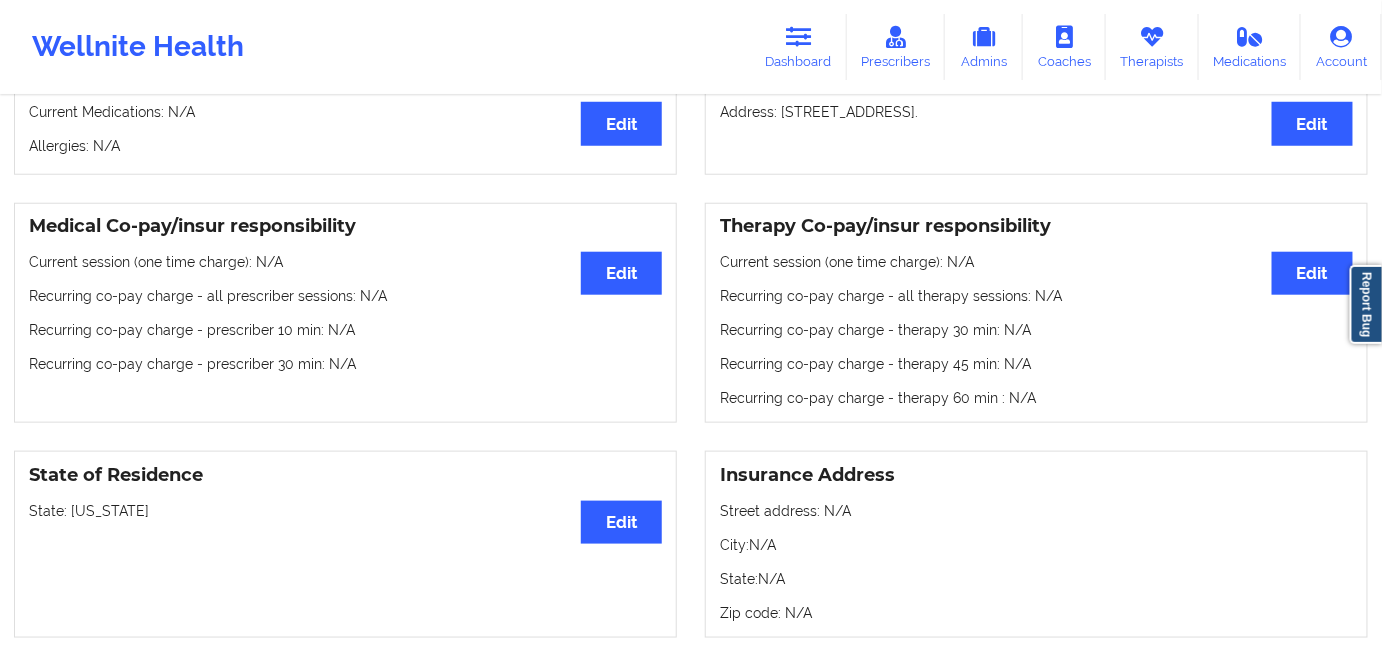 scroll, scrollTop: 272, scrollLeft: 0, axis: vertical 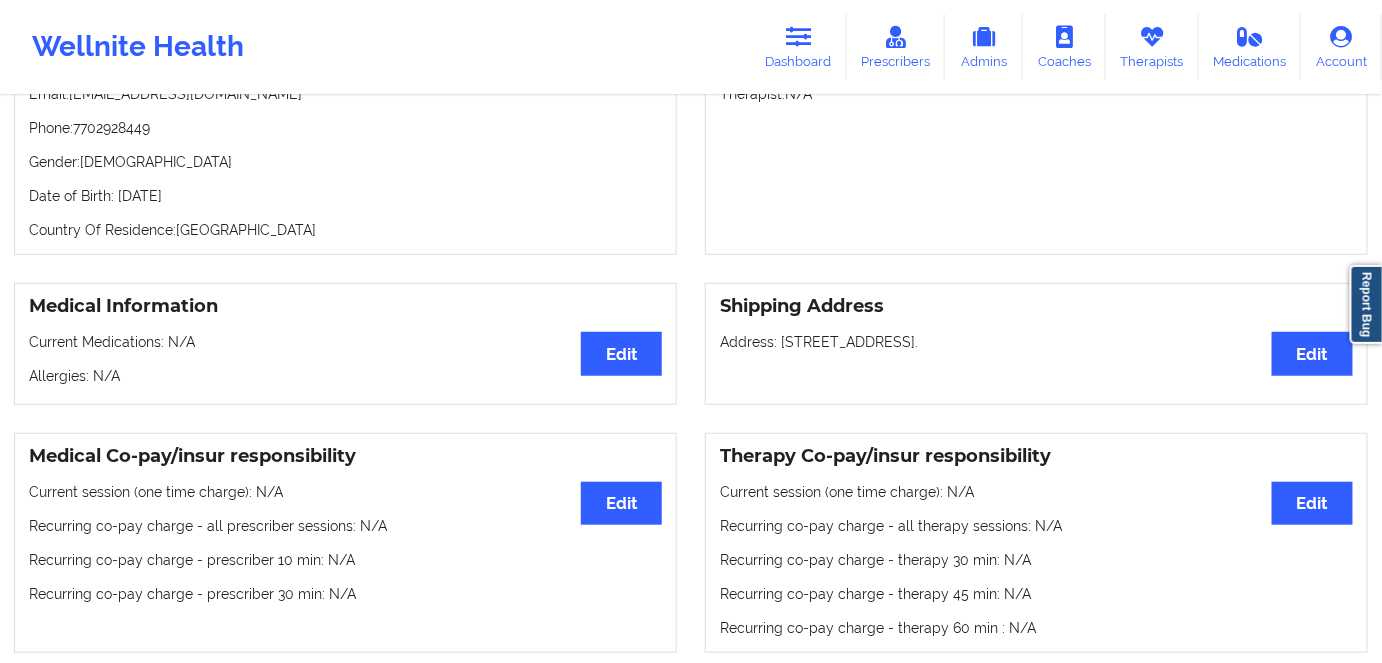 drag, startPoint x: 261, startPoint y: 198, endPoint x: 116, endPoint y: 200, distance: 145.0138 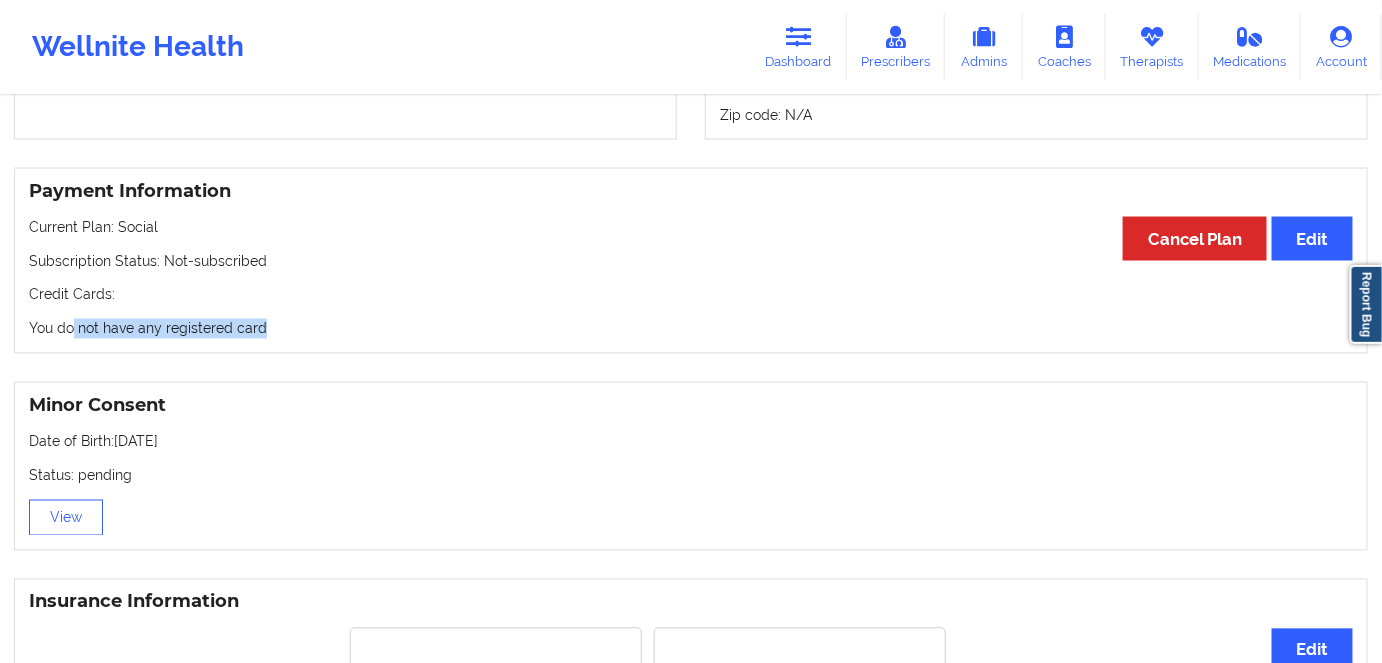 drag, startPoint x: 276, startPoint y: 329, endPoint x: 42, endPoint y: 334, distance: 234.0534 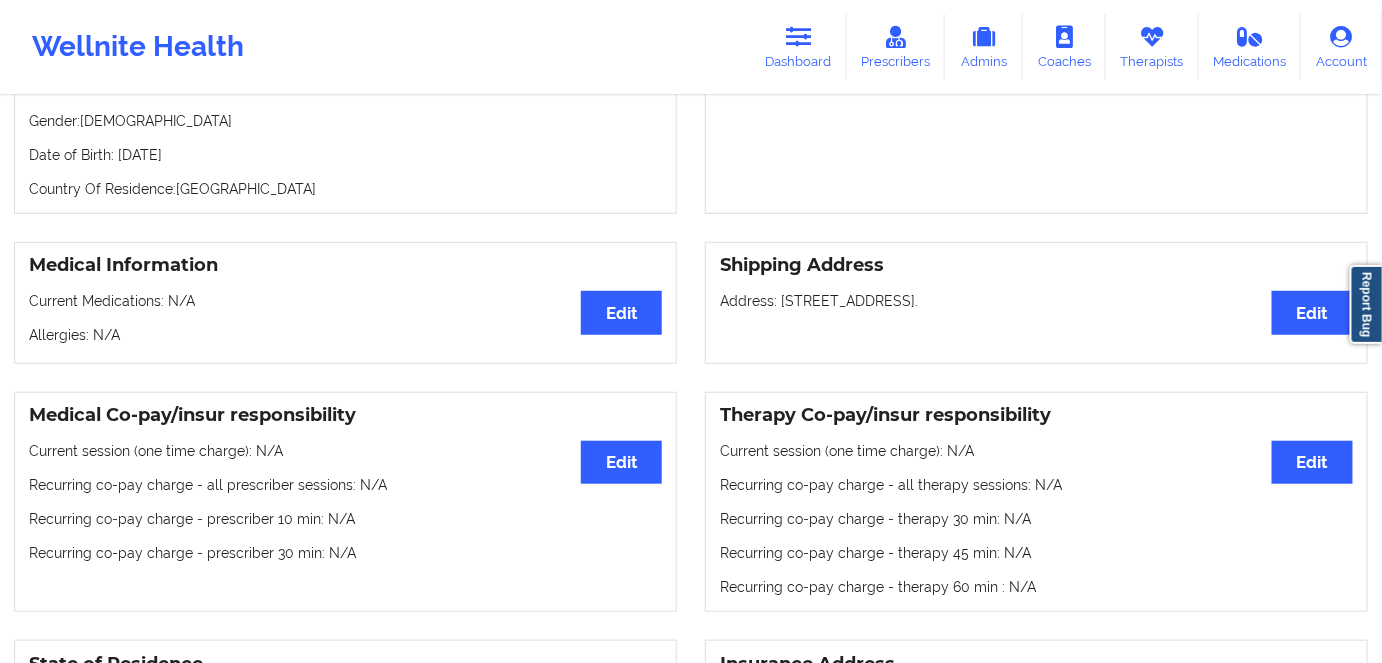 scroll, scrollTop: 181, scrollLeft: 0, axis: vertical 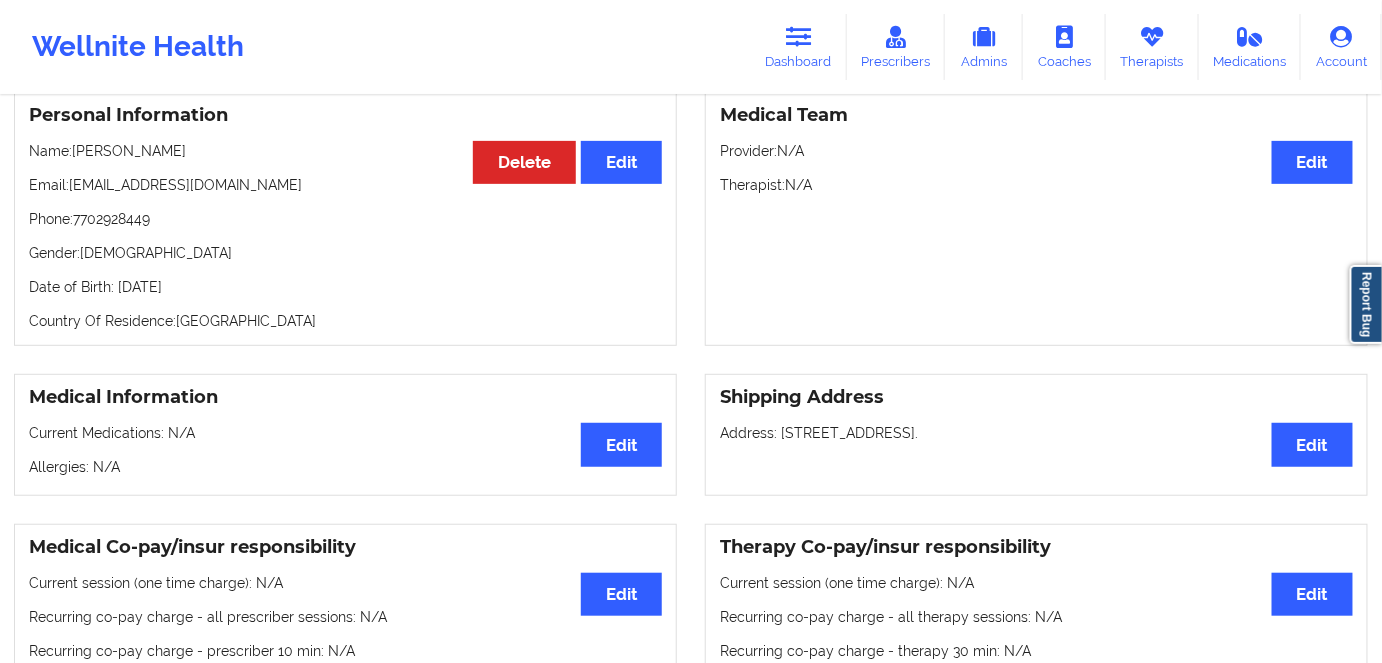 drag, startPoint x: 212, startPoint y: 284, endPoint x: 440, endPoint y: 104, distance: 290.48923 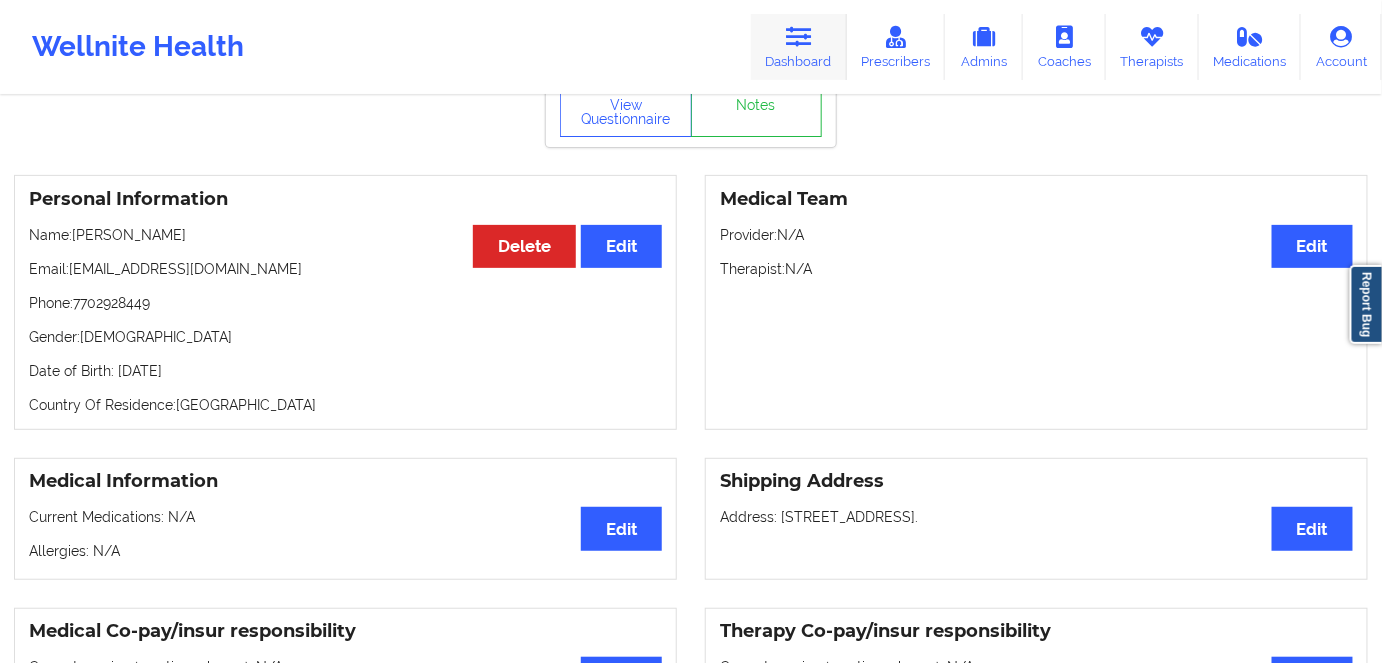 scroll, scrollTop: 0, scrollLeft: 0, axis: both 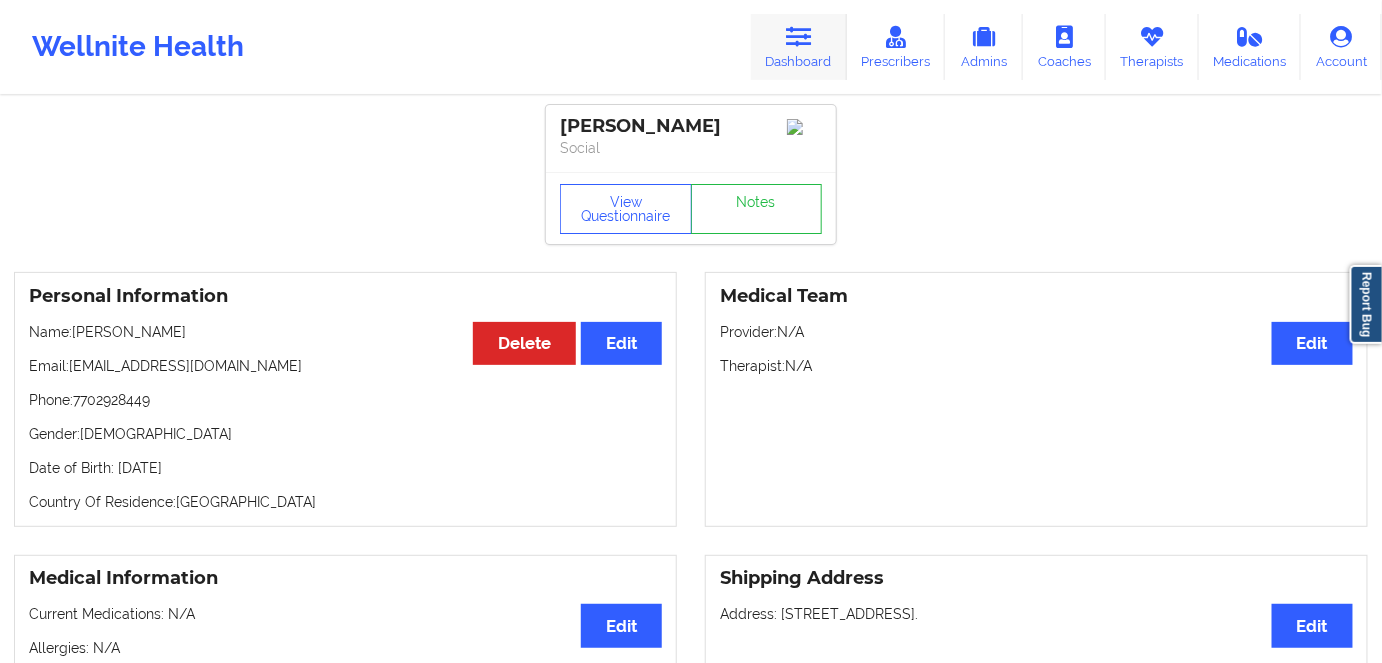 click on "Dashboard" at bounding box center [799, 47] 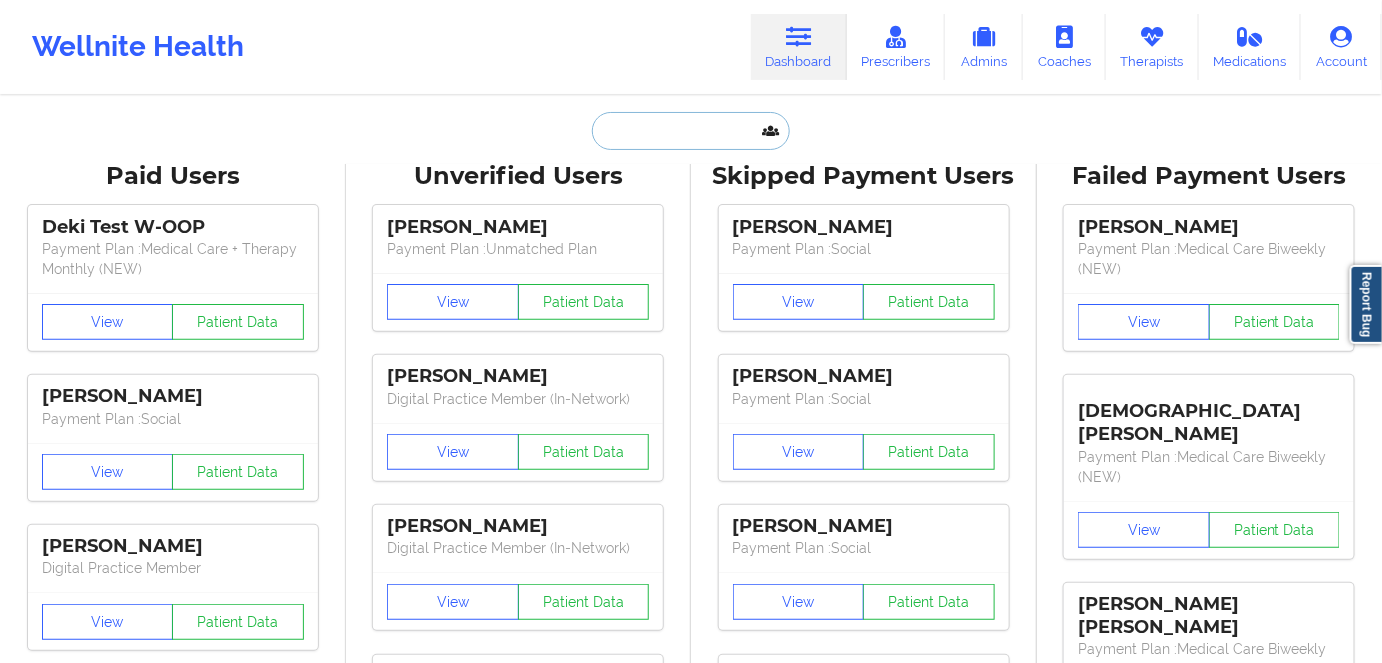 click at bounding box center (691, 131) 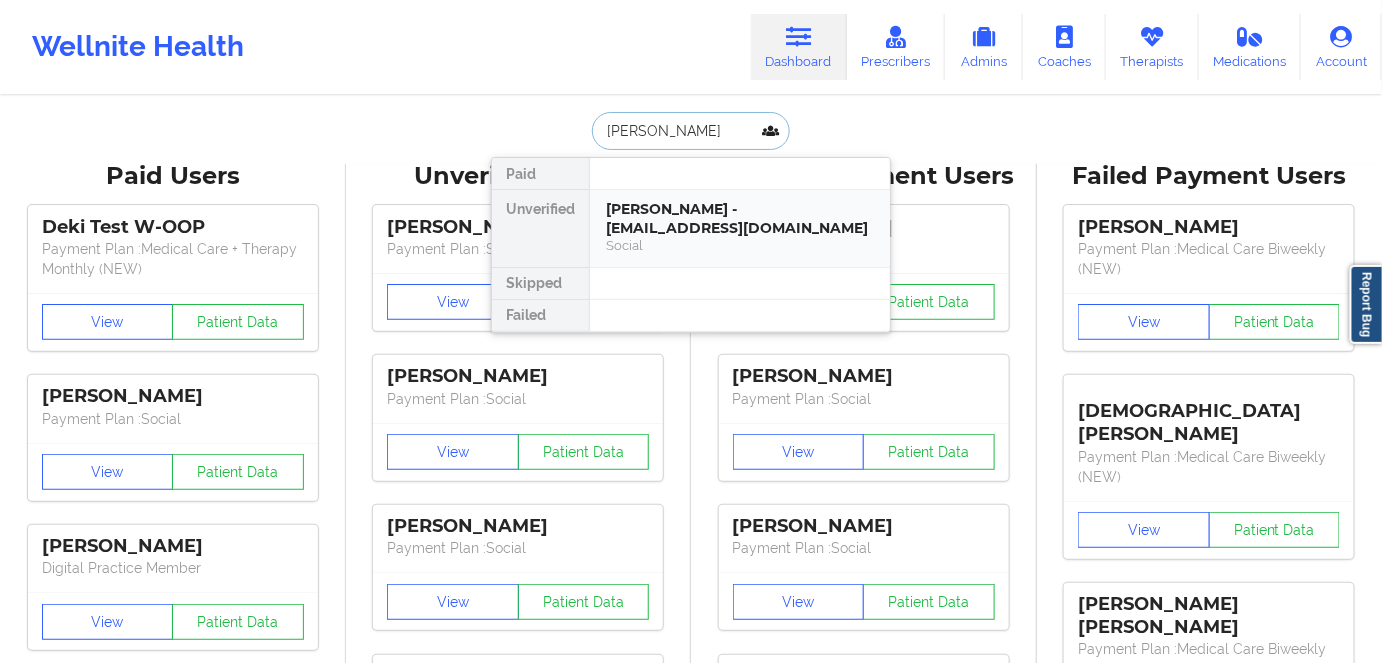 click on "[PERSON_NAME] - [EMAIL_ADDRESS][DOMAIN_NAME]" at bounding box center (740, 218) 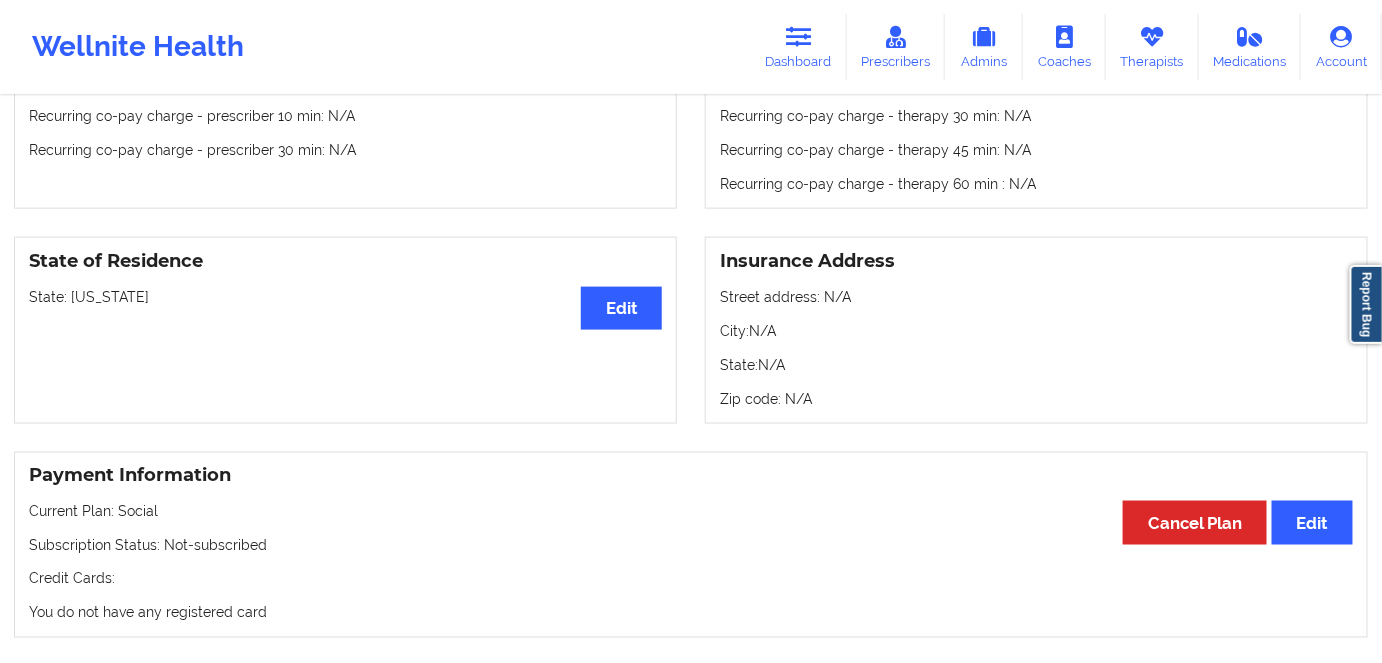 scroll, scrollTop: 727, scrollLeft: 0, axis: vertical 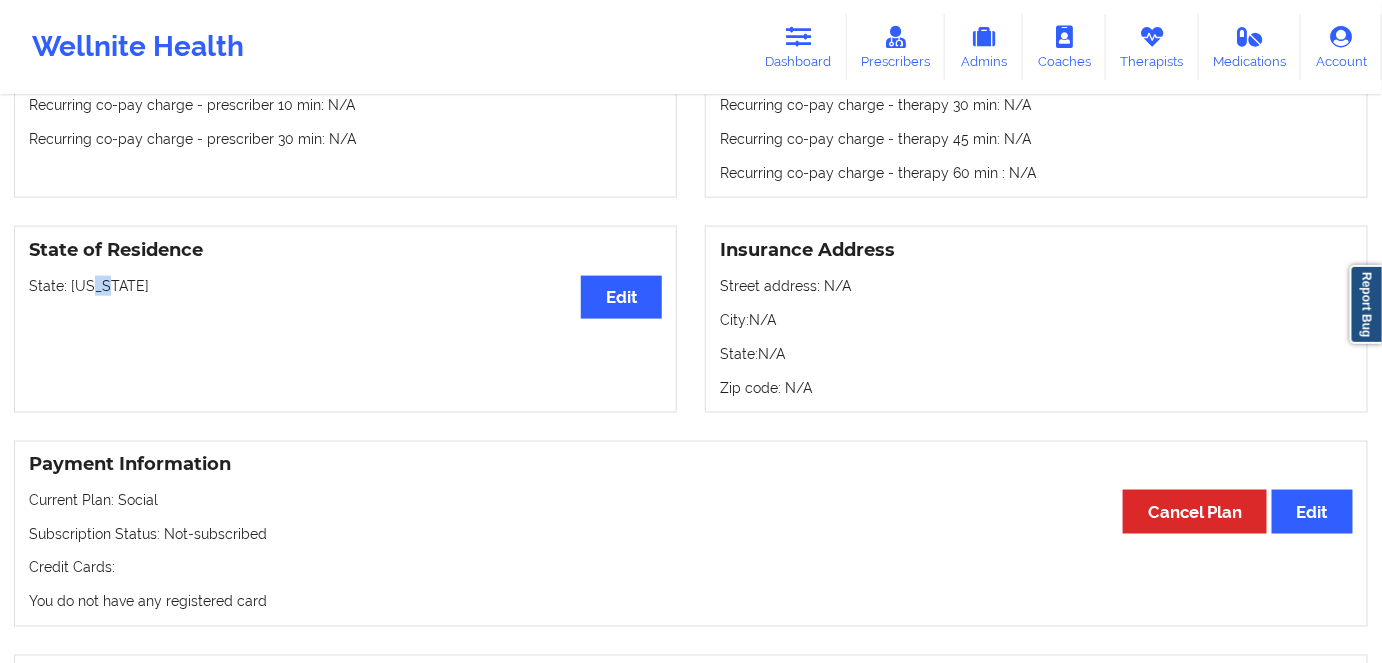click on "State of Residence Edit State:   [US_STATE]" at bounding box center [345, 319] 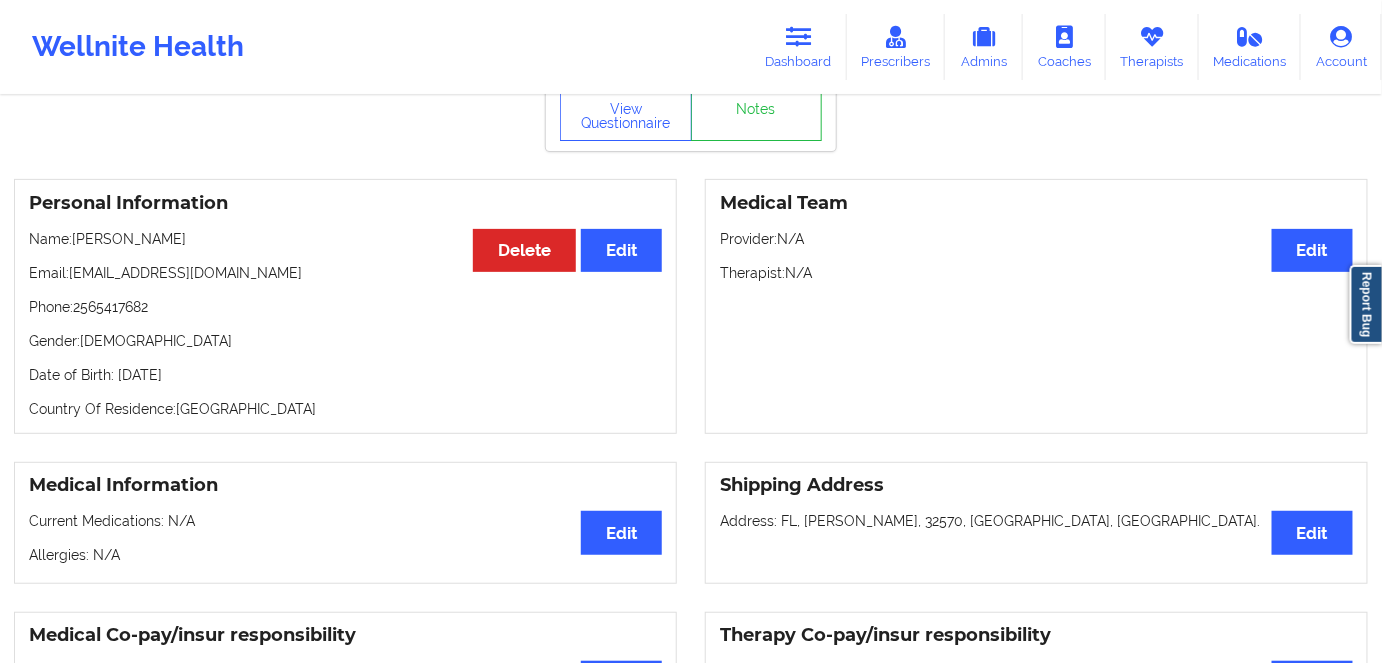 scroll, scrollTop: 90, scrollLeft: 0, axis: vertical 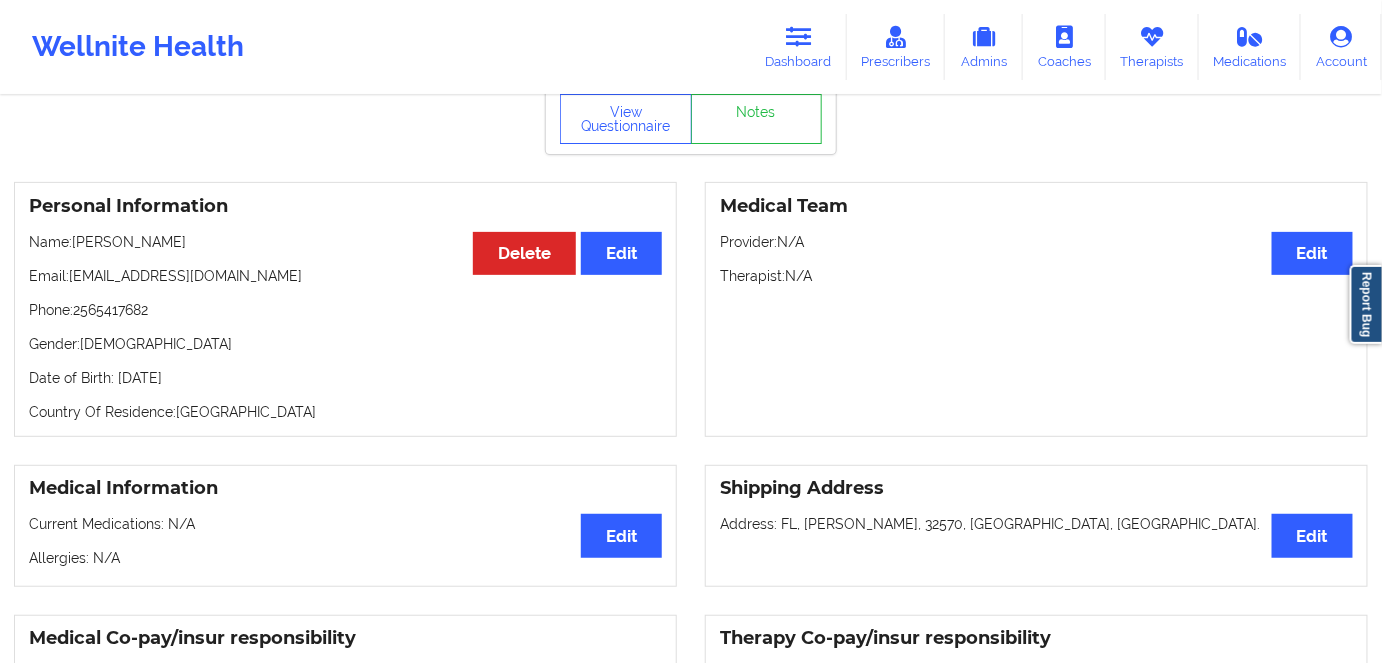 click on "Date of Birth:   [DEMOGRAPHIC_DATA]" at bounding box center [345, 378] 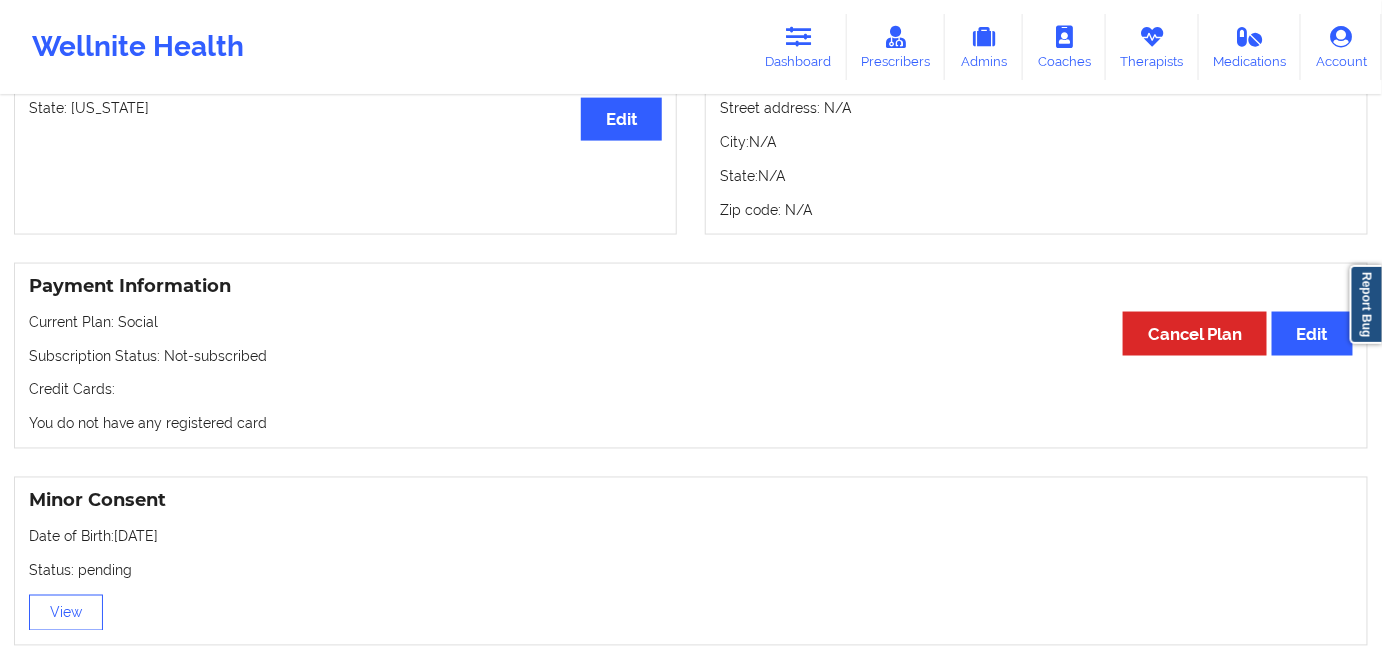 scroll, scrollTop: 909, scrollLeft: 0, axis: vertical 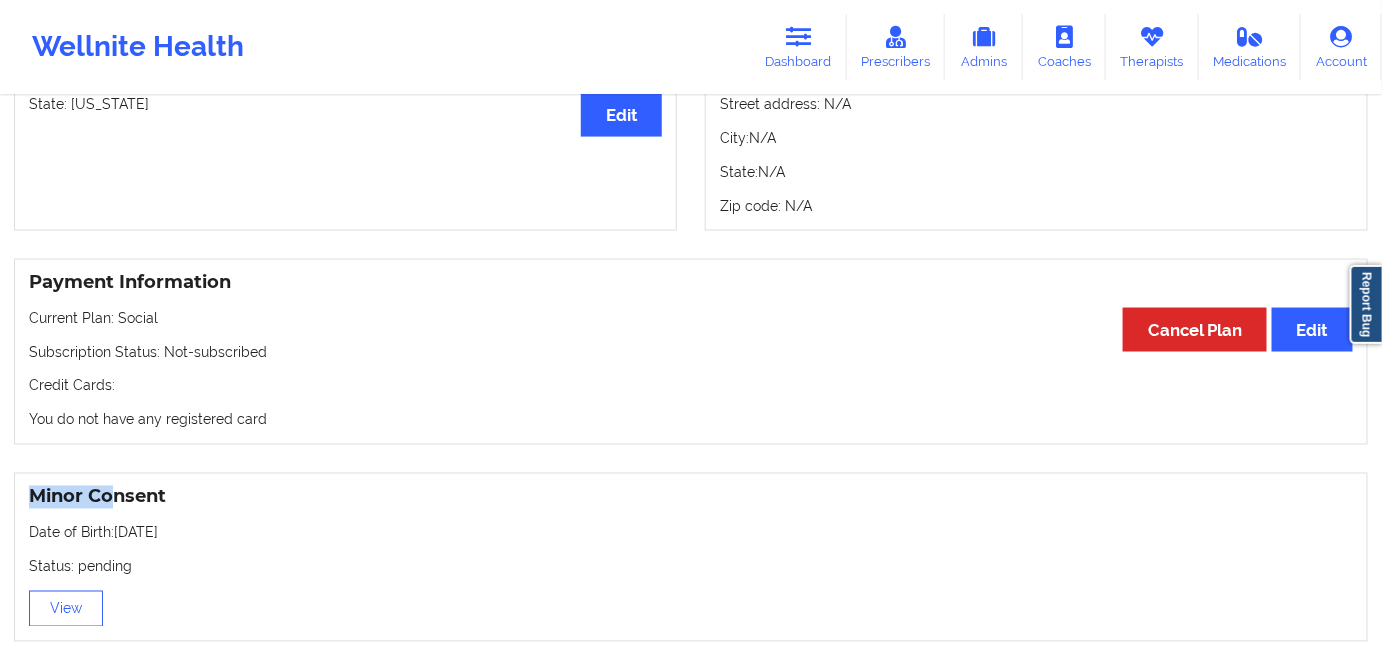 drag, startPoint x: 343, startPoint y: 438, endPoint x: 147, endPoint y: 468, distance: 198.28262 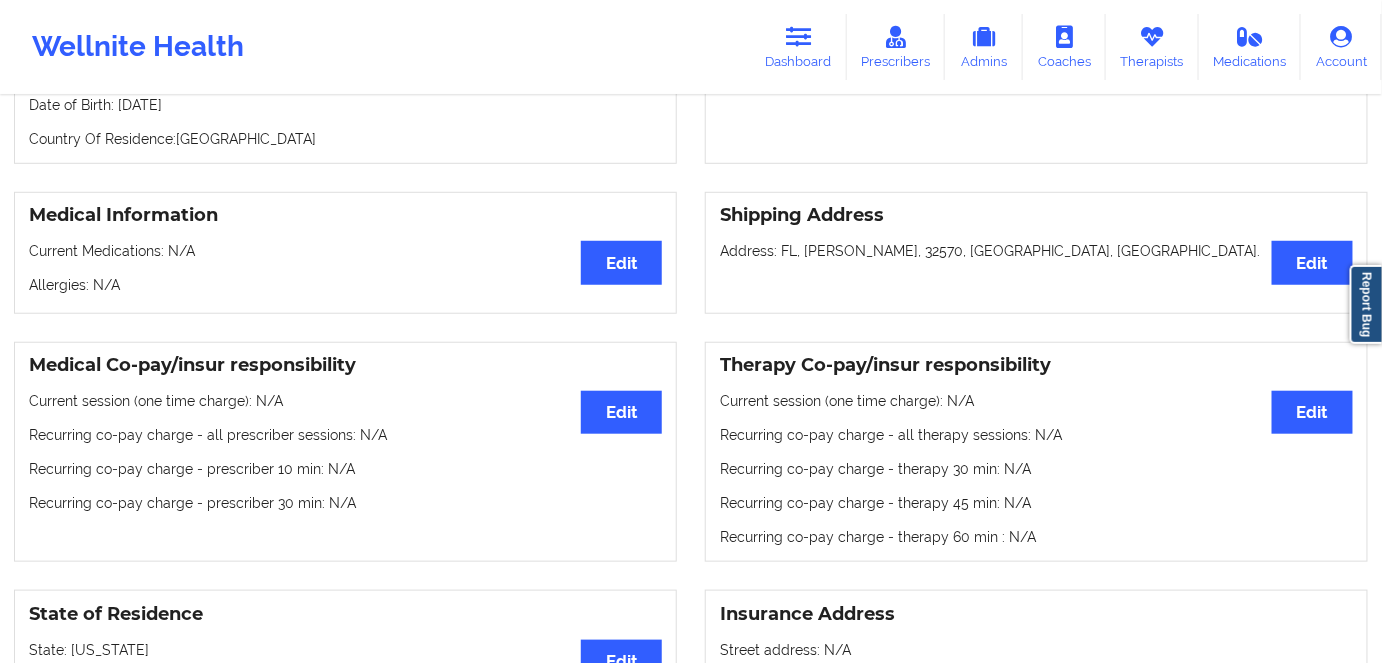 scroll, scrollTop: 181, scrollLeft: 0, axis: vertical 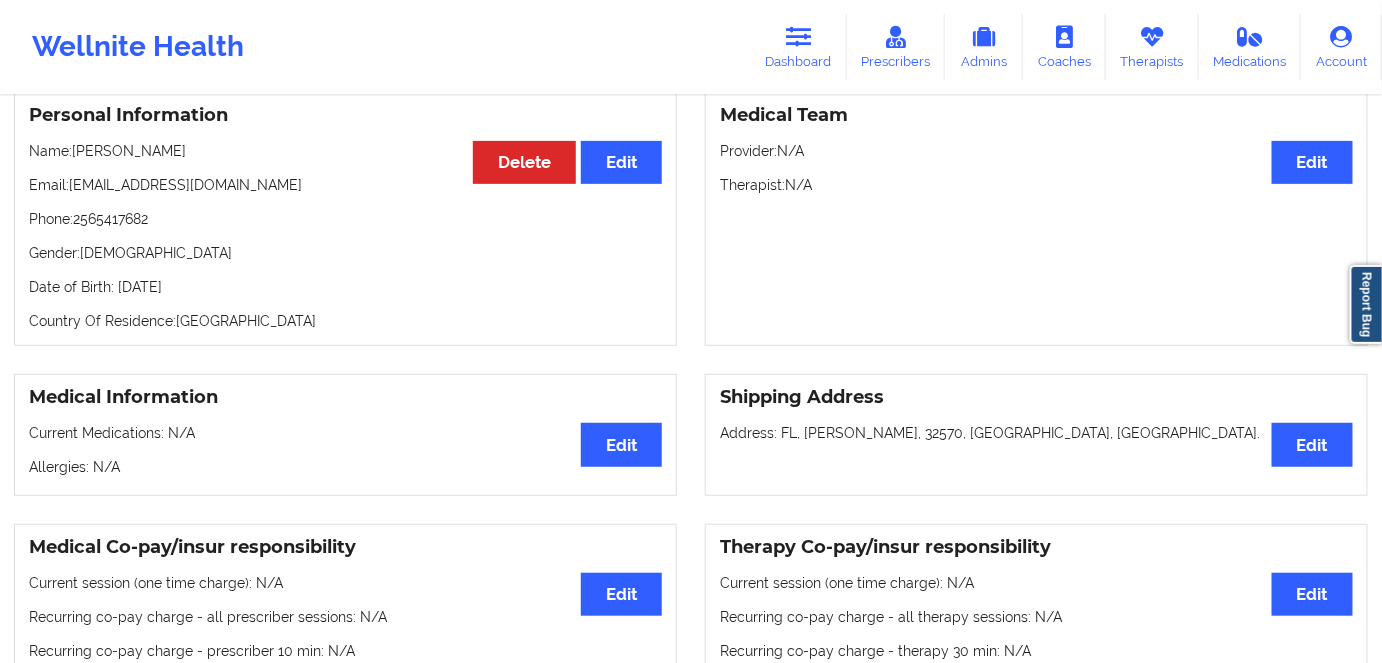 drag, startPoint x: 267, startPoint y: 291, endPoint x: 117, endPoint y: 283, distance: 150.21318 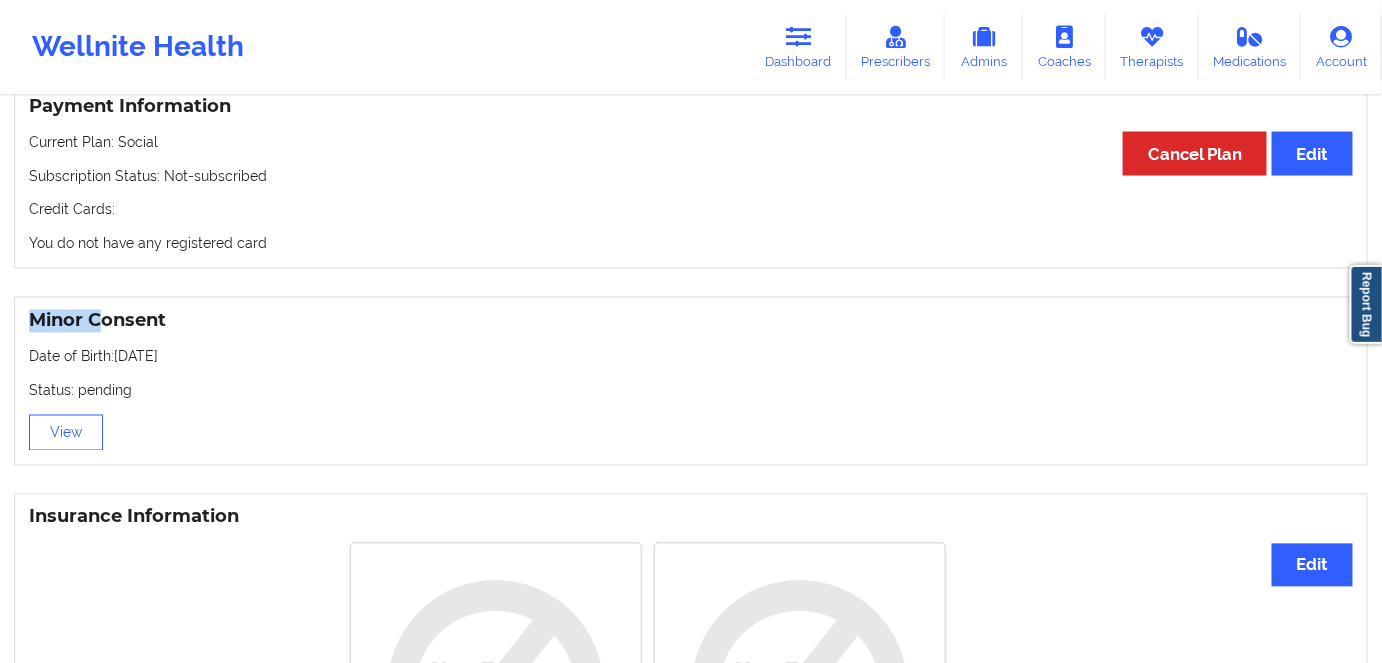 scroll, scrollTop: 1090, scrollLeft: 0, axis: vertical 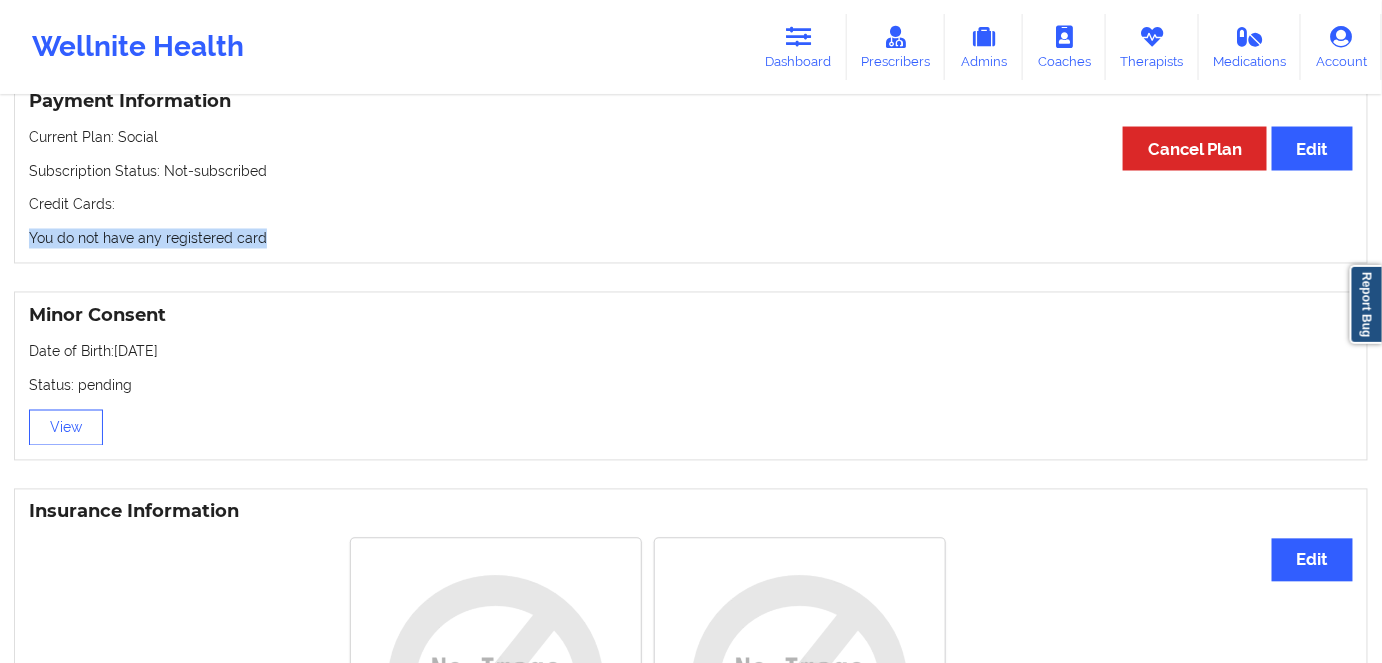 drag, startPoint x: 293, startPoint y: 255, endPoint x: 27, endPoint y: 261, distance: 266.06766 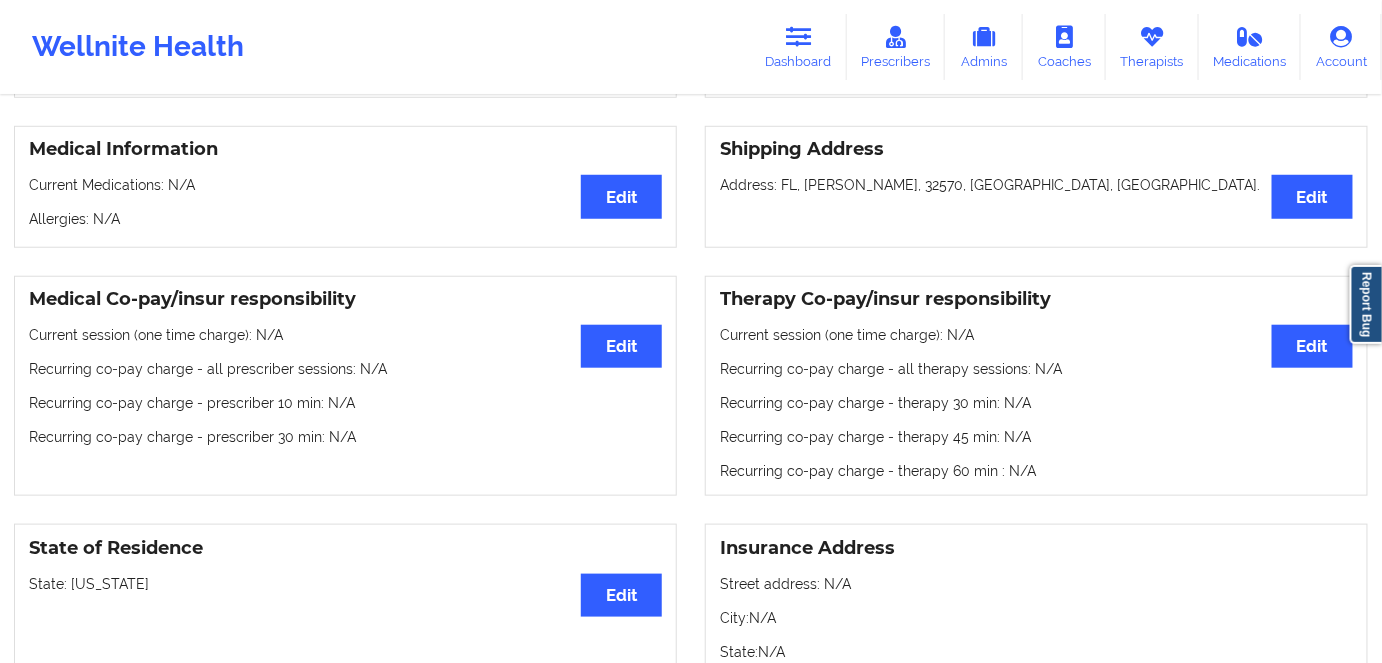 scroll, scrollTop: 272, scrollLeft: 0, axis: vertical 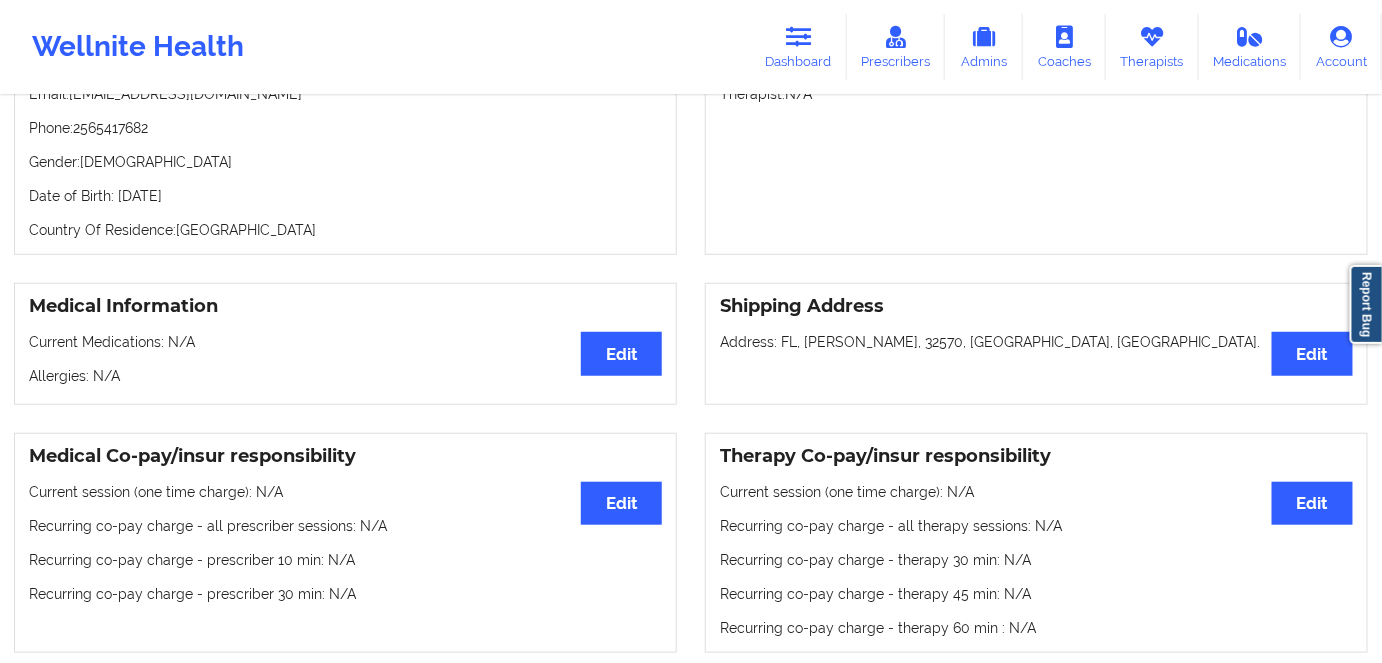 drag, startPoint x: 285, startPoint y: 187, endPoint x: 657, endPoint y: 88, distance: 384.94806 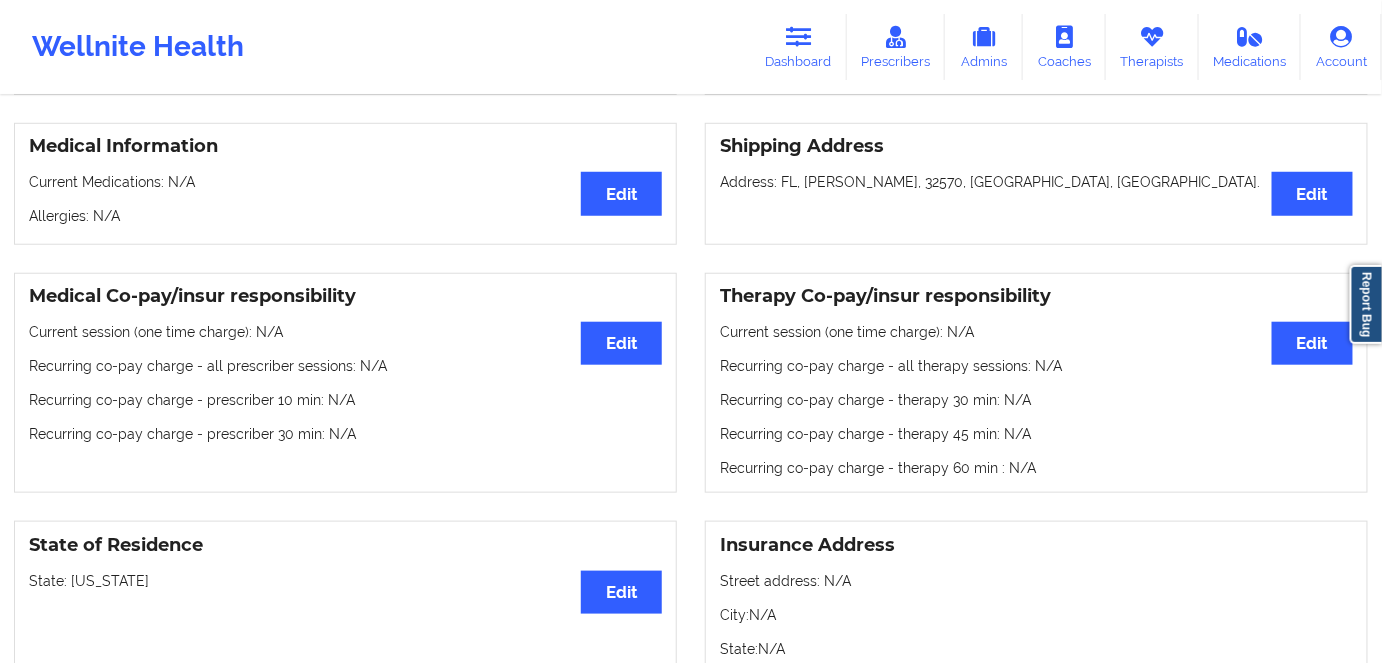 scroll, scrollTop: 181, scrollLeft: 0, axis: vertical 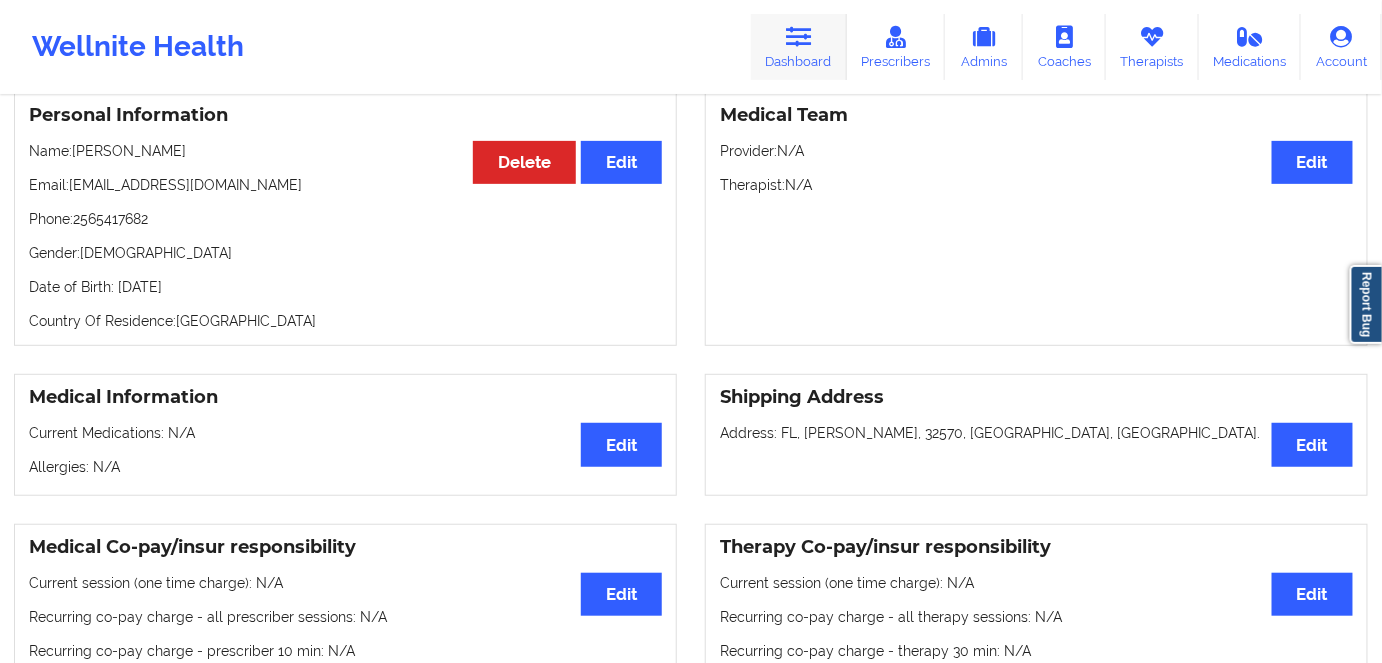 click on "Dashboard" at bounding box center (799, 47) 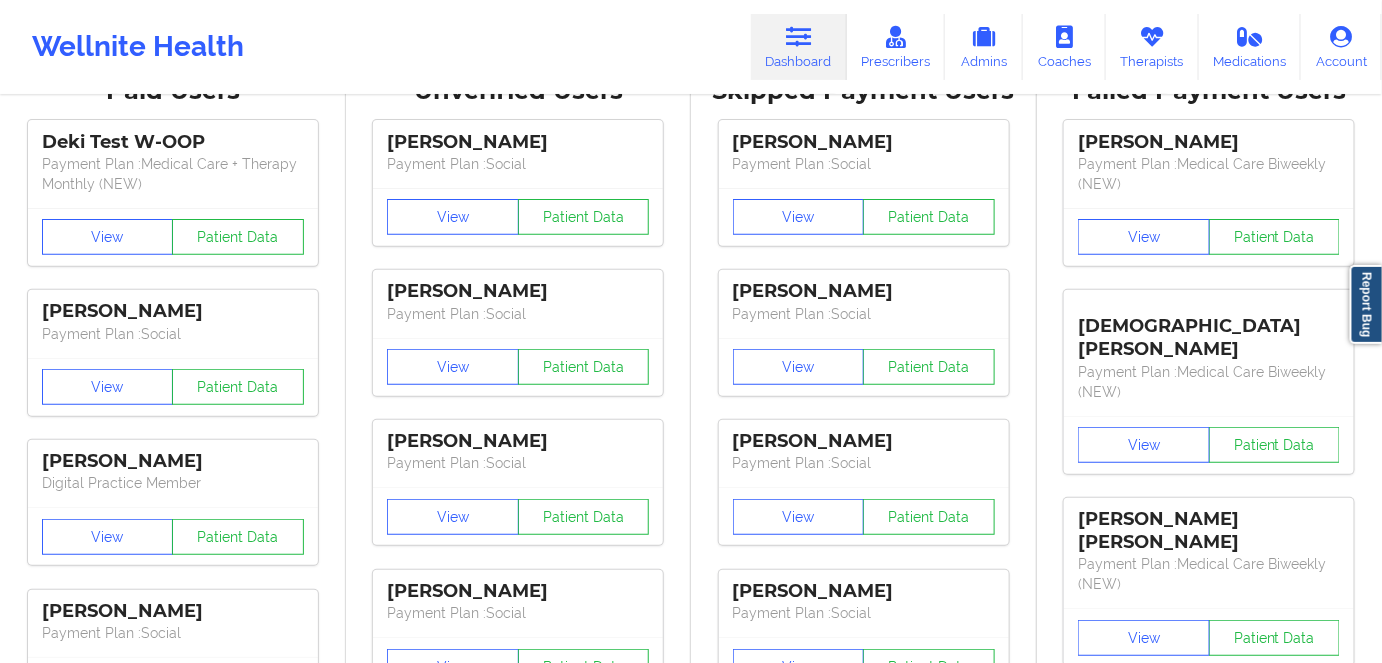 scroll, scrollTop: 0, scrollLeft: 0, axis: both 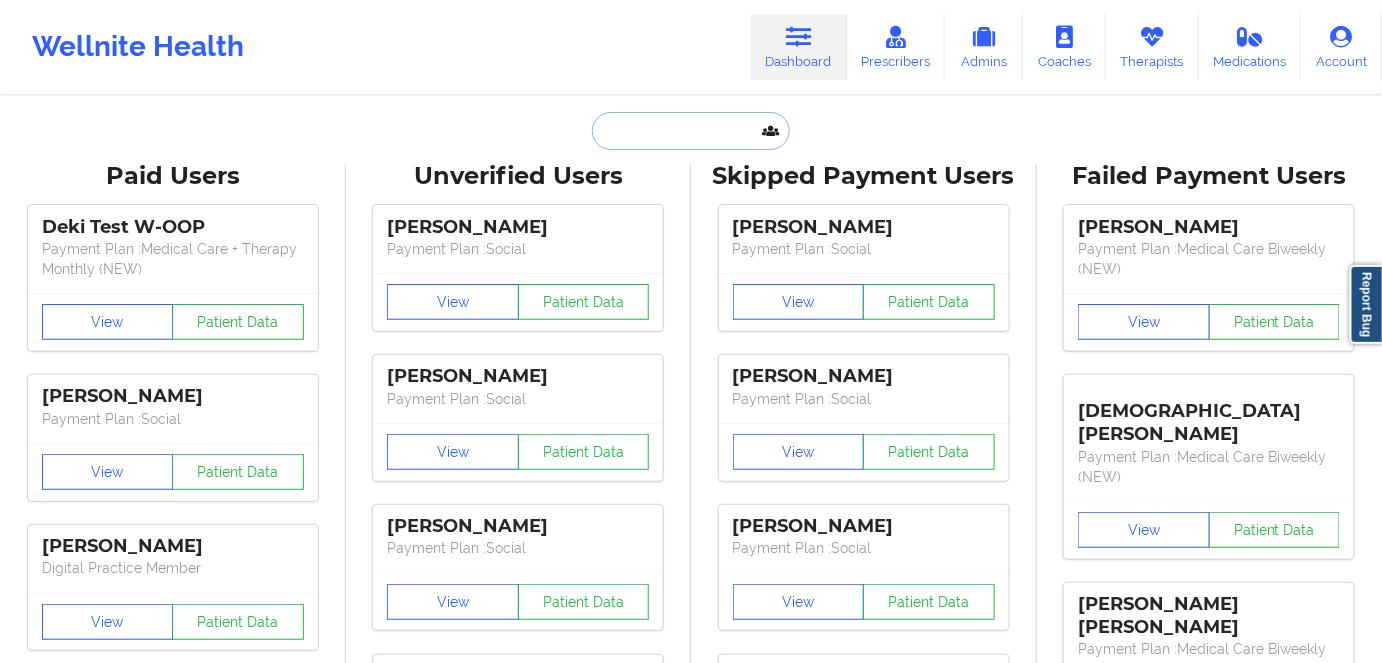 click at bounding box center [691, 131] 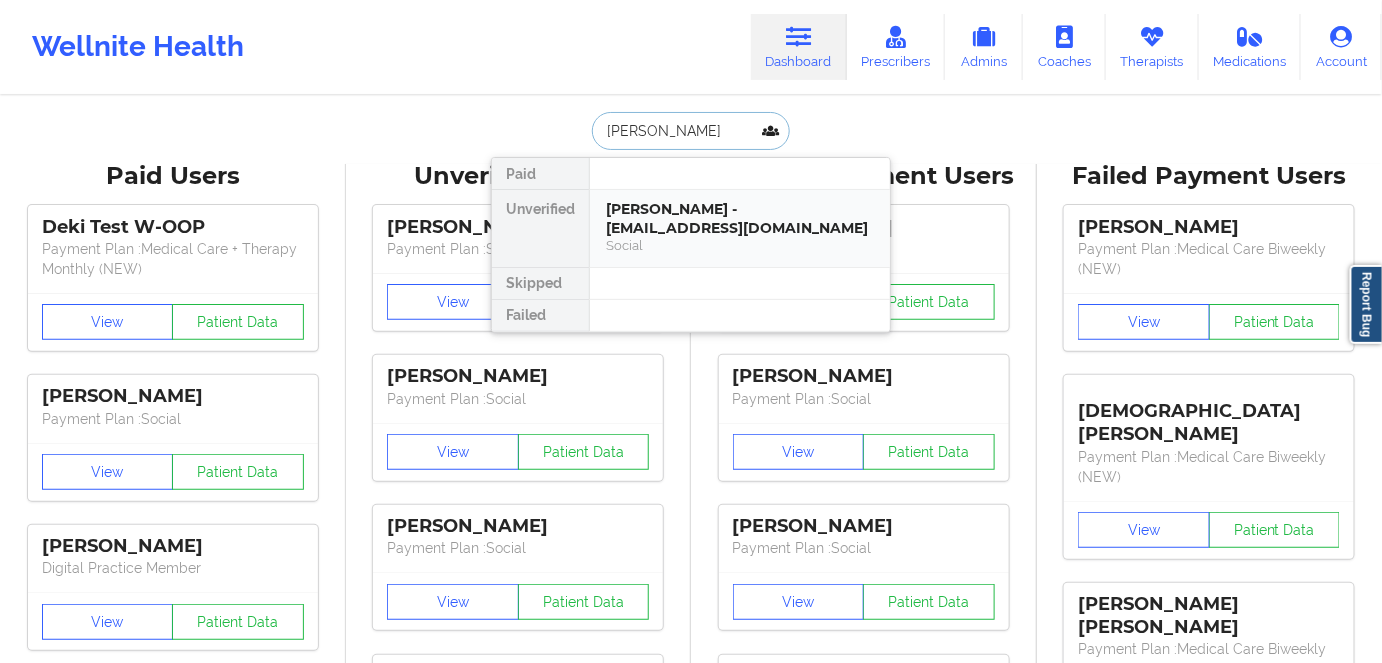 click on "[PERSON_NAME] - [EMAIL_ADDRESS][DOMAIN_NAME]" at bounding box center [740, 218] 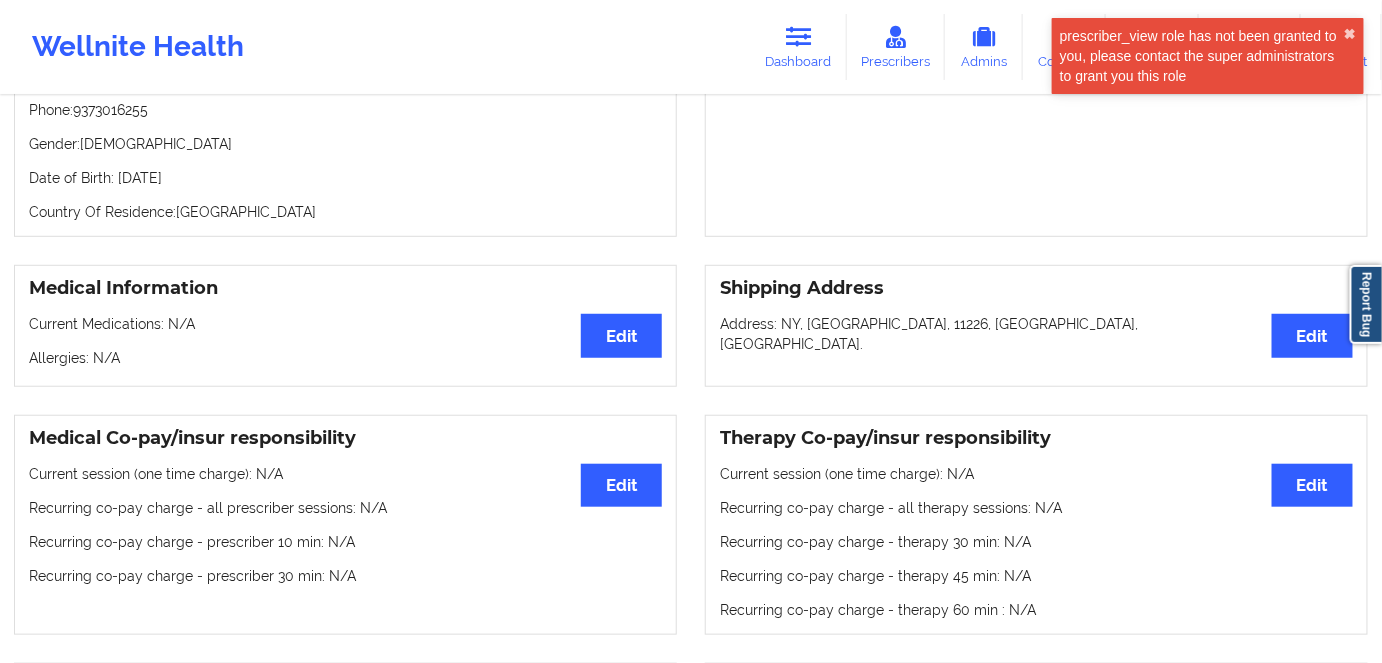 scroll, scrollTop: 181, scrollLeft: 0, axis: vertical 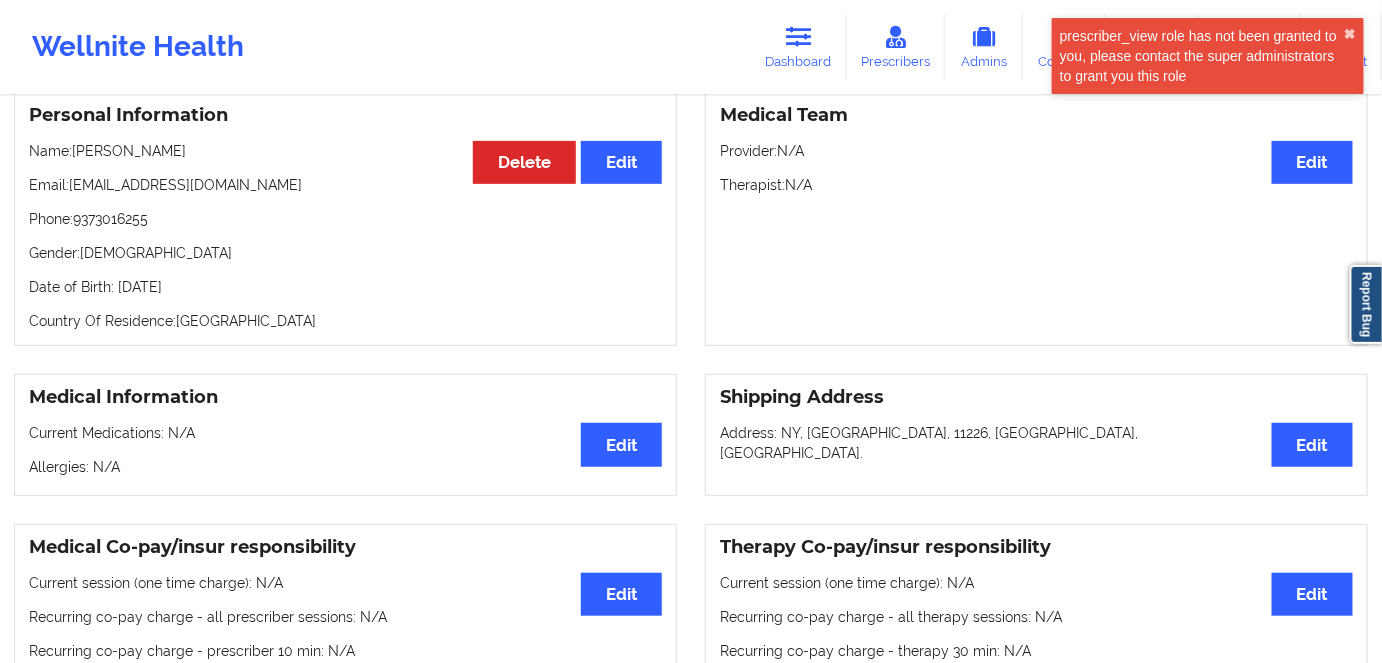 click on "Date of Birth:   [DEMOGRAPHIC_DATA]" at bounding box center (345, 287) 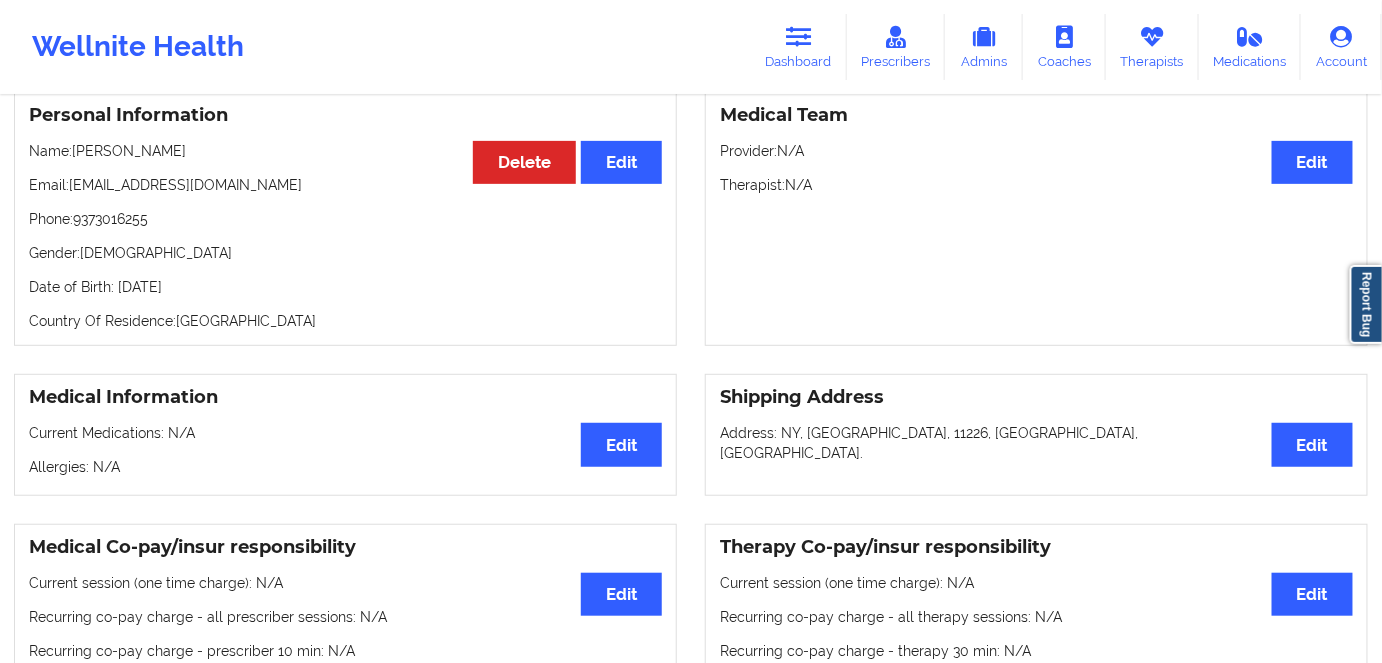 click on "Date of Birth:   [DEMOGRAPHIC_DATA]" at bounding box center [345, 287] 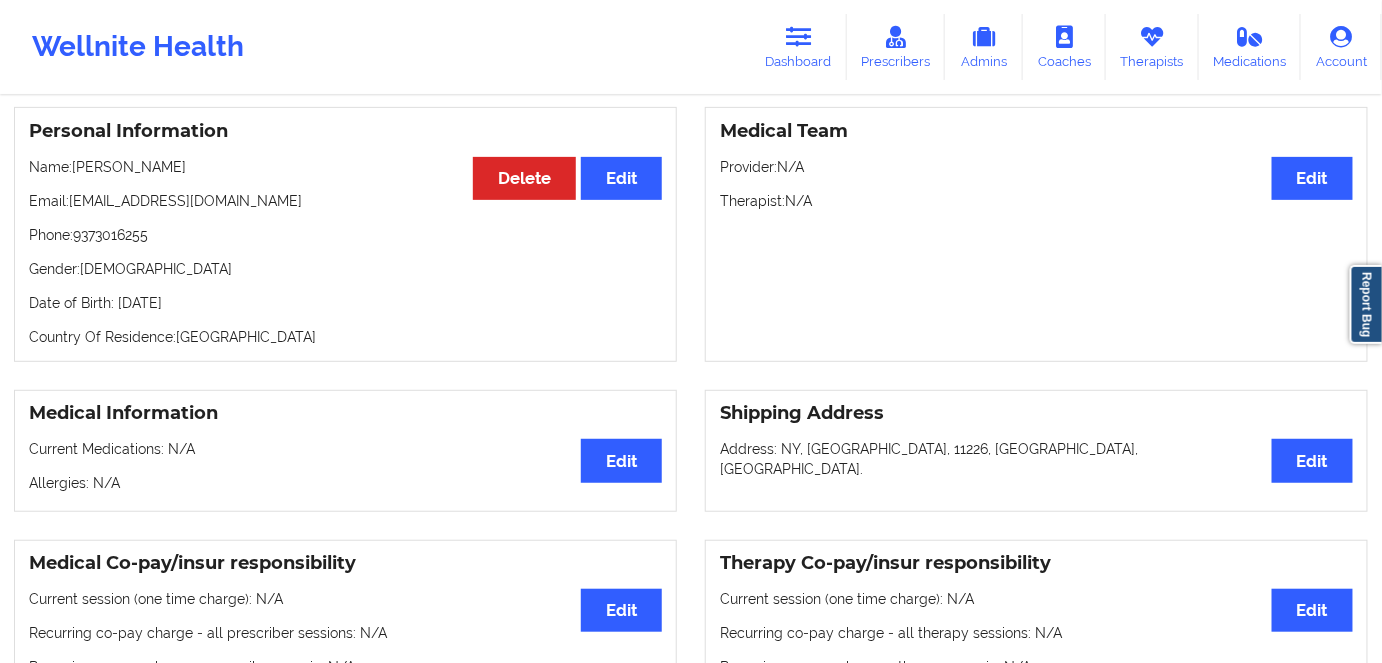 scroll, scrollTop: 145, scrollLeft: 0, axis: vertical 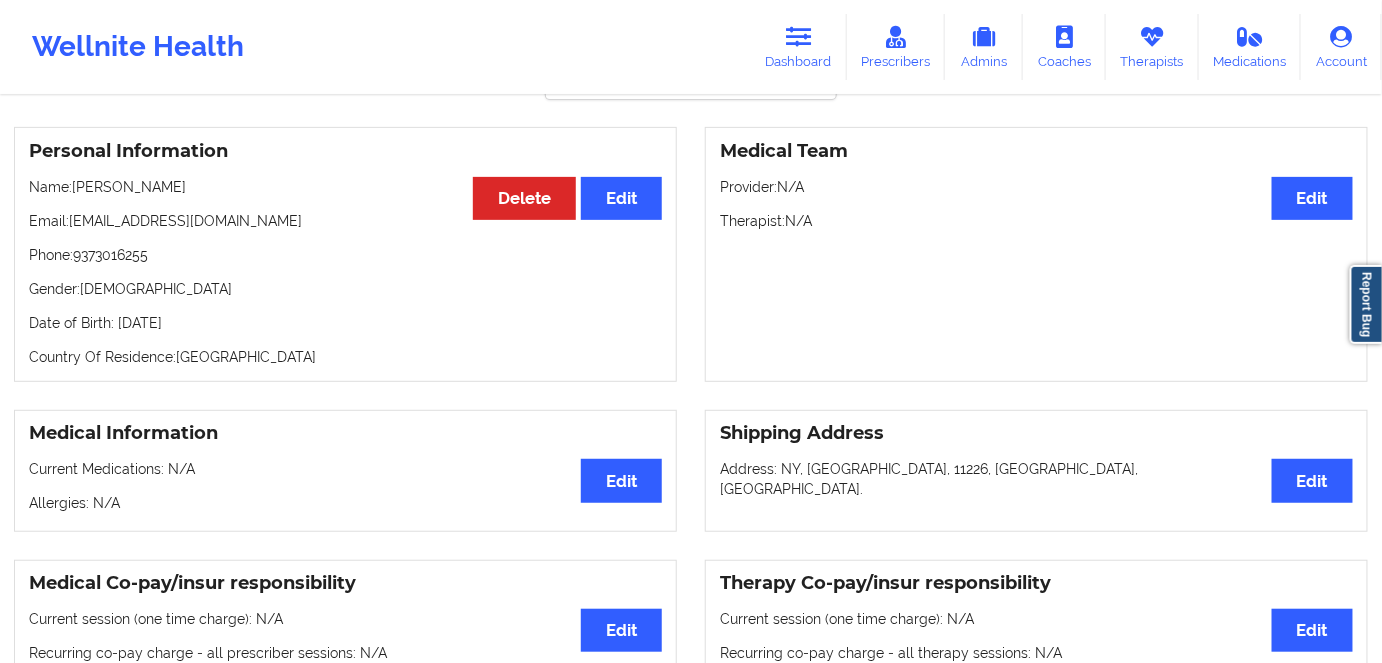 click on "Personal Information Edit Delete Name:  [PERSON_NAME] Email:  [EMAIL_ADDRESS][DOMAIN_NAME] Phone:  [PHONE_NUMBER] Gender:  [DEMOGRAPHIC_DATA] Date of Birth:   [DEMOGRAPHIC_DATA] Country Of Residence: [DEMOGRAPHIC_DATA]" at bounding box center (345, 254) 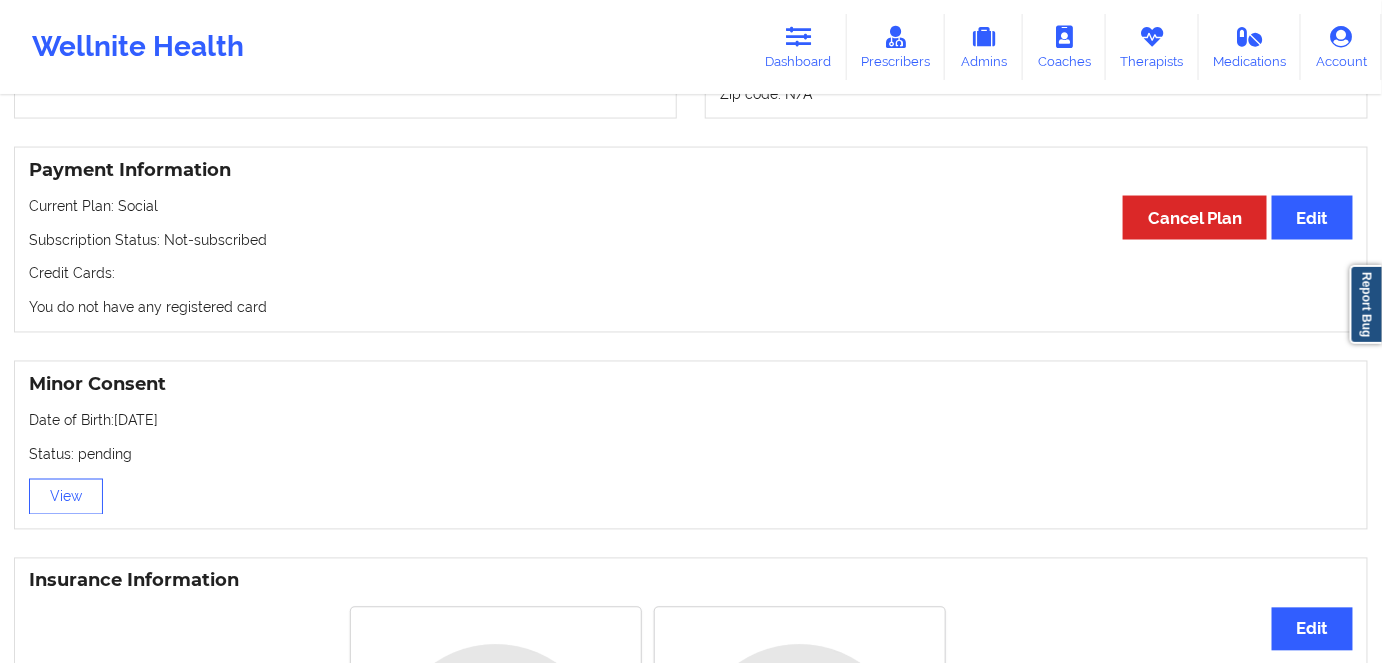 scroll, scrollTop: 1054, scrollLeft: 0, axis: vertical 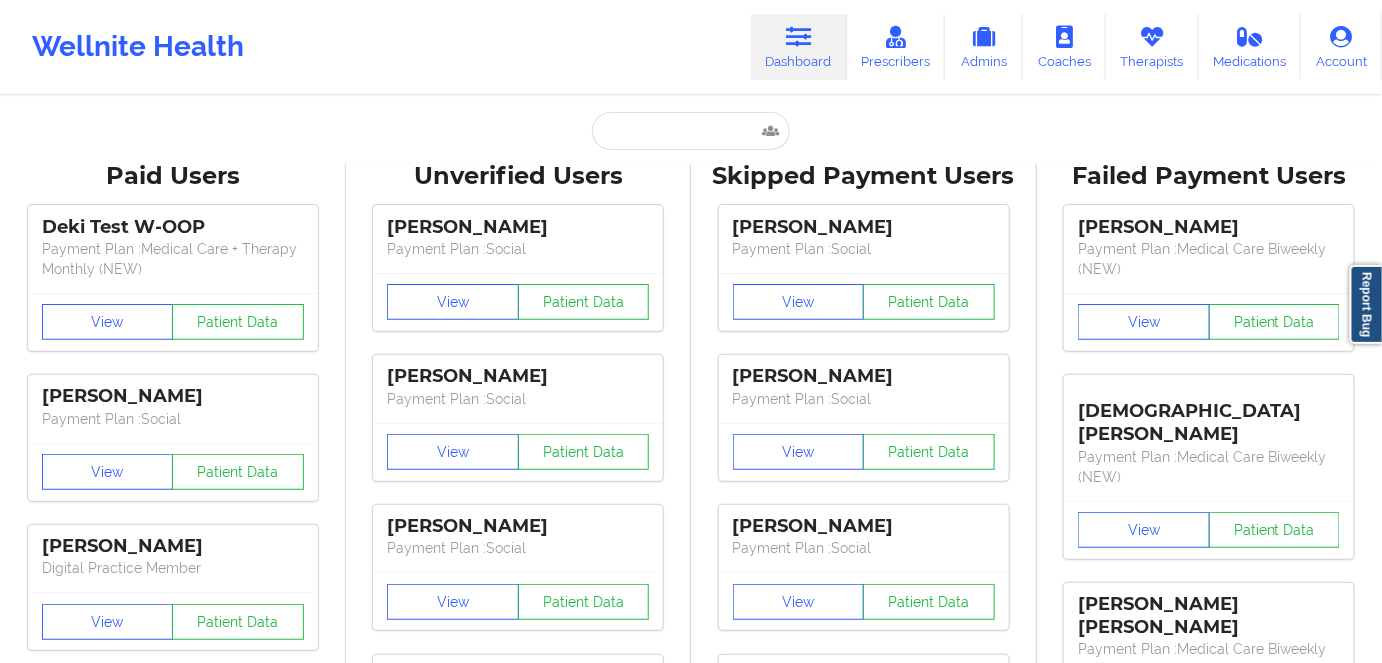 drag, startPoint x: 221, startPoint y: 275, endPoint x: 554, endPoint y: 108, distance: 372.5292 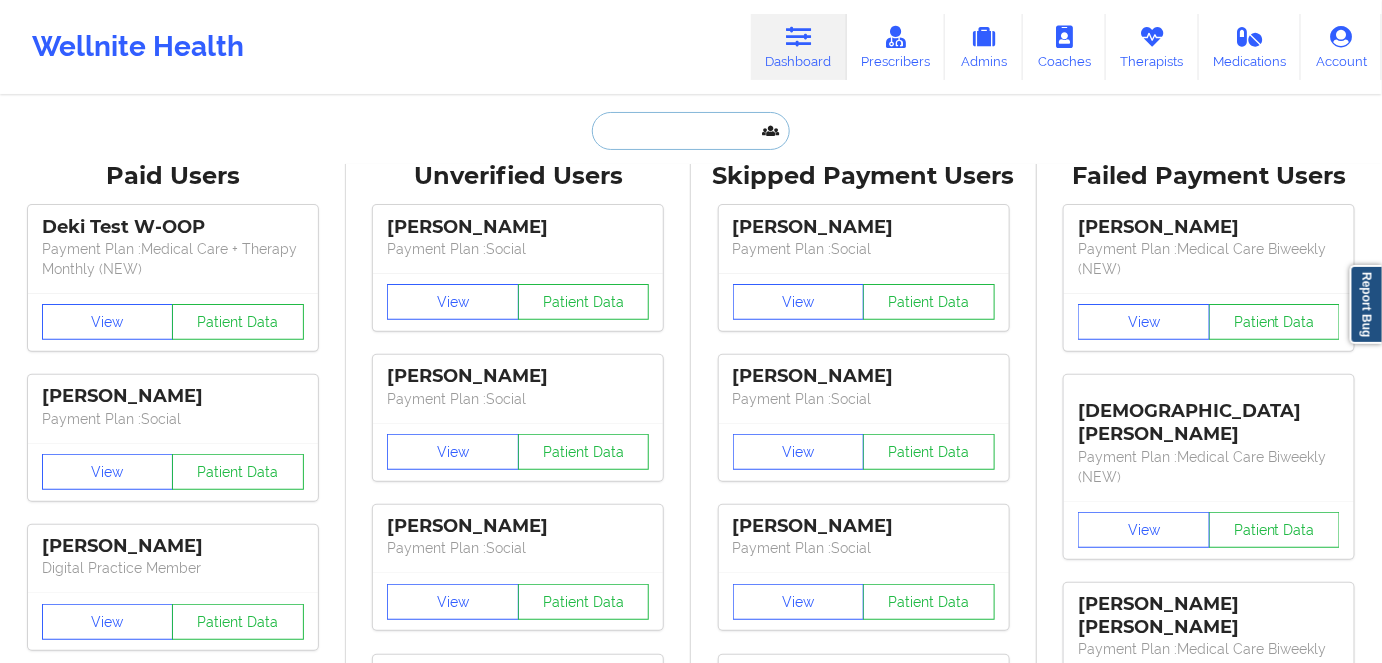 click at bounding box center (691, 131) 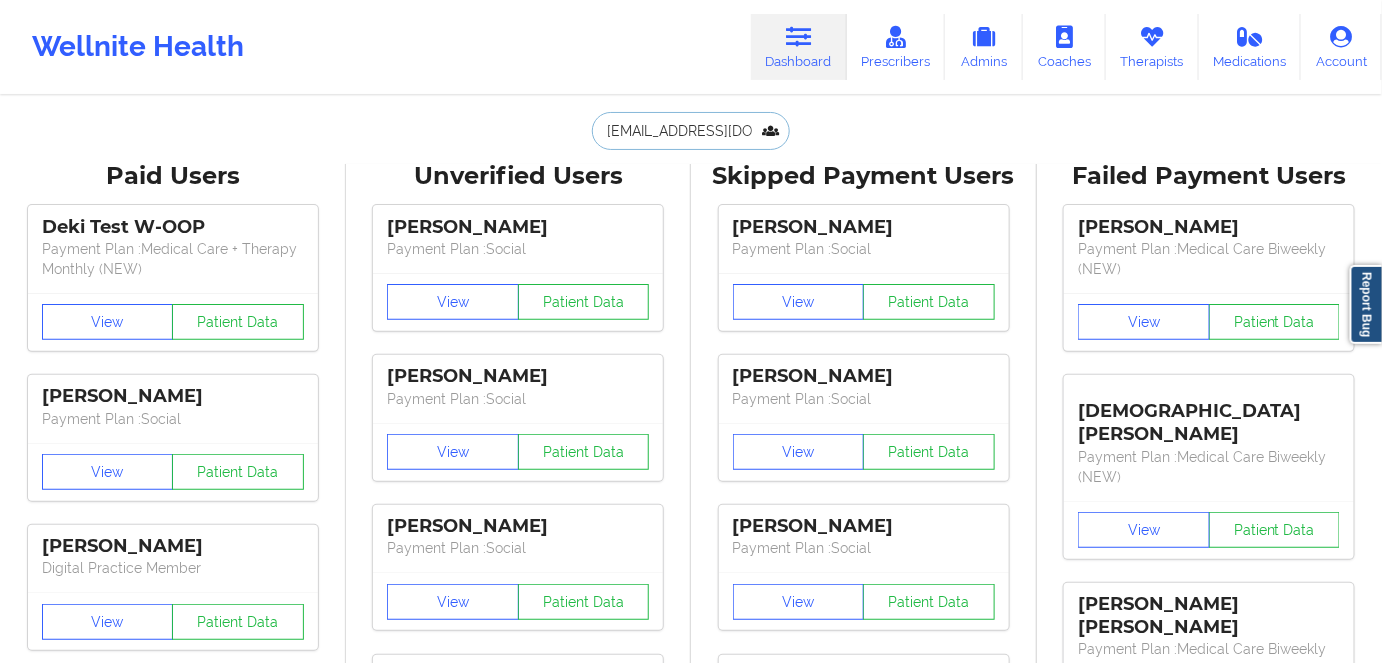 scroll, scrollTop: 0, scrollLeft: 5, axis: horizontal 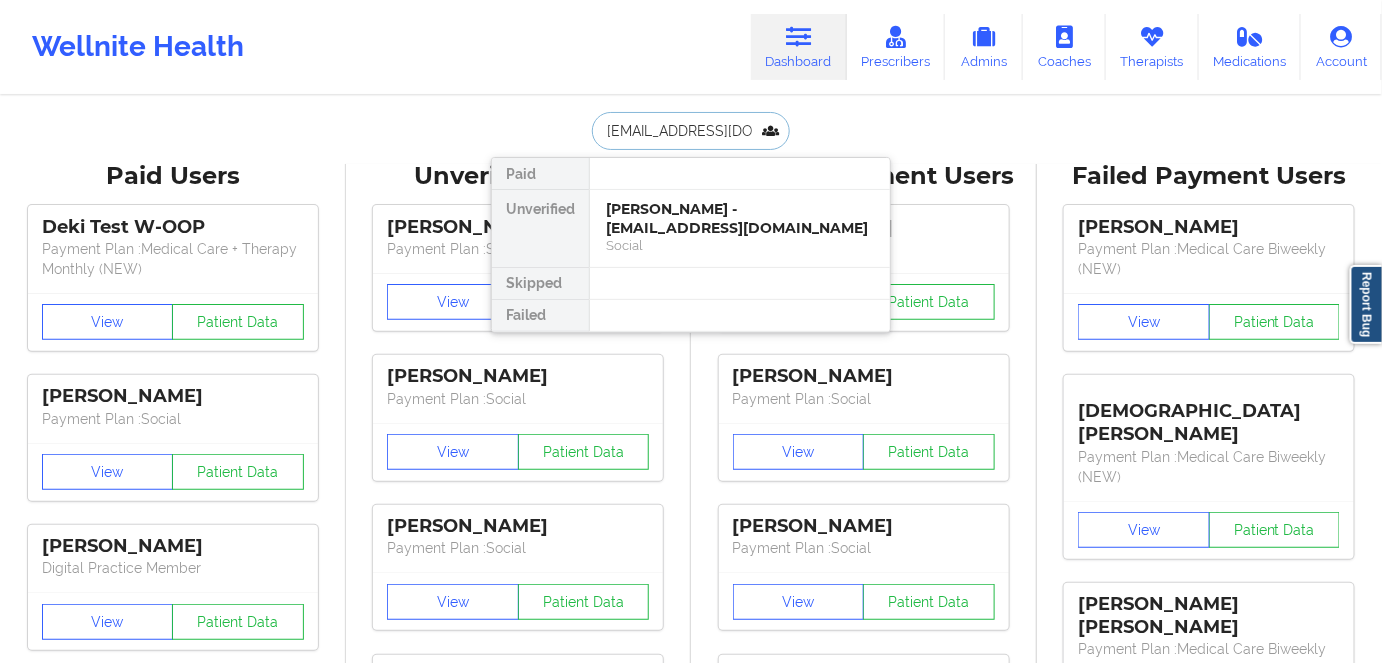 click on "[EMAIL_ADDRESS][DOMAIN_NAME]" at bounding box center (691, 131) 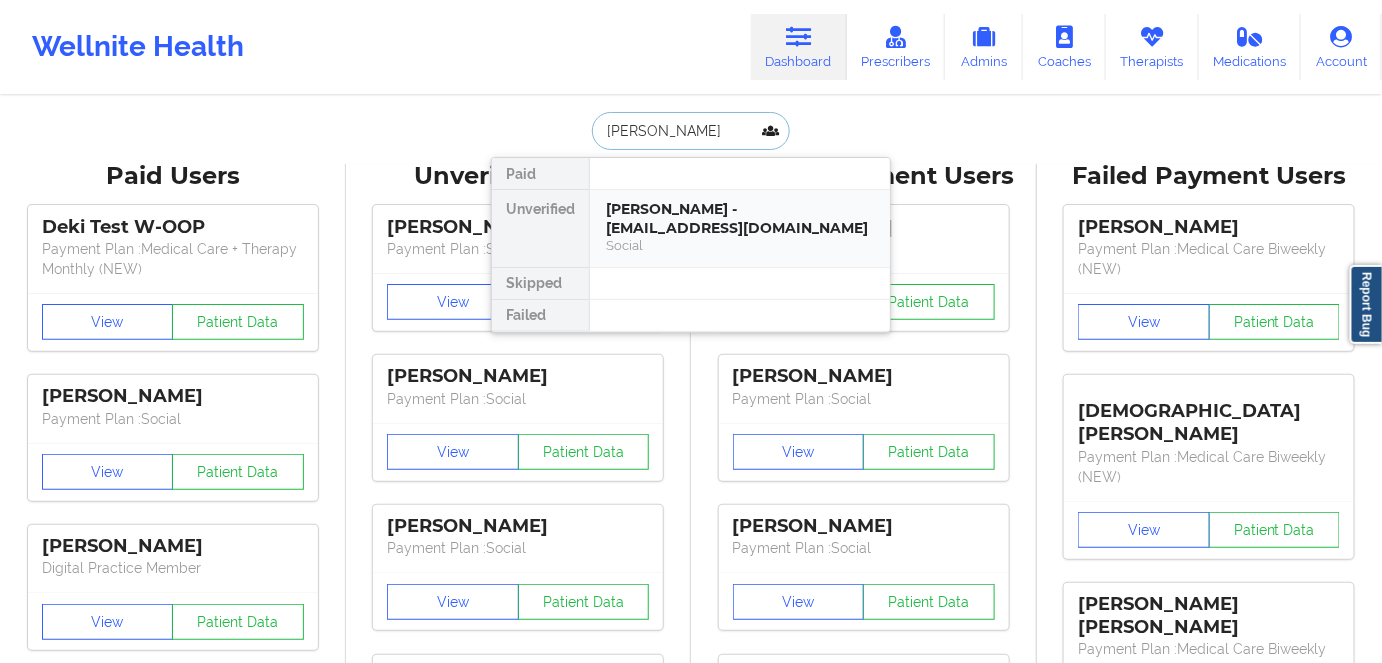 click on "[PERSON_NAME] - [EMAIL_ADDRESS][DOMAIN_NAME]" at bounding box center [740, 218] 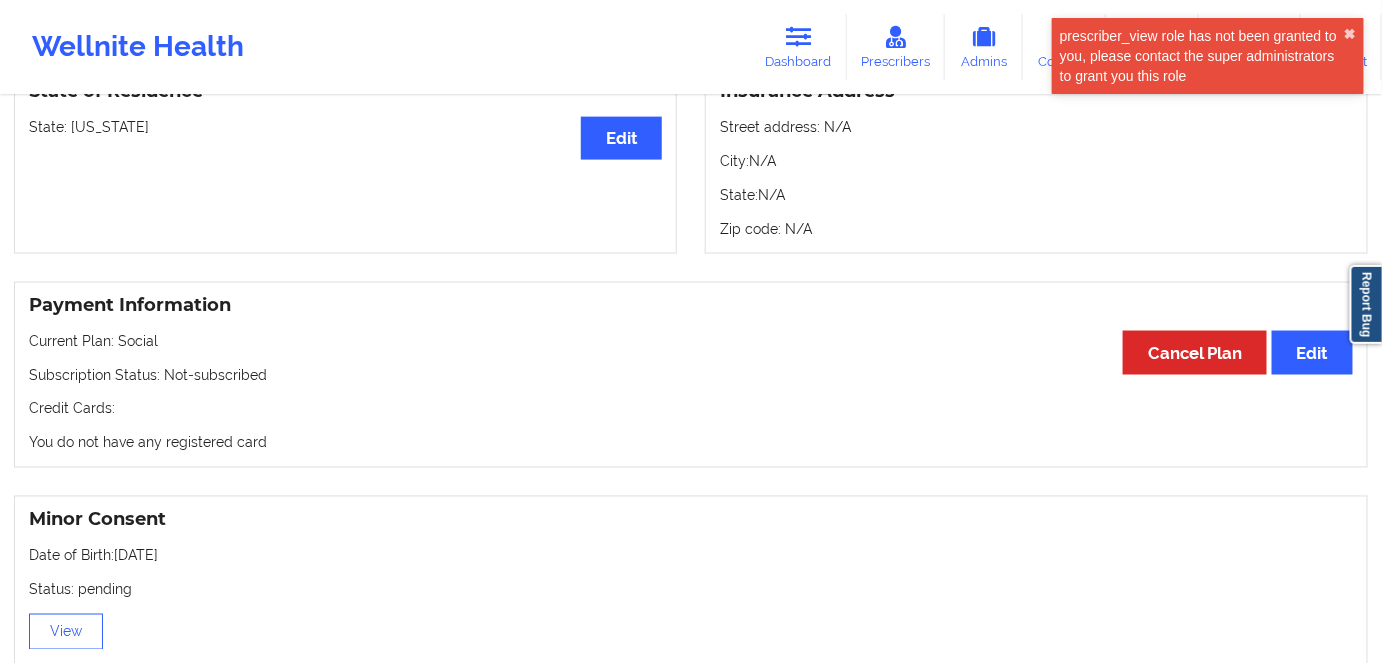 scroll, scrollTop: 1000, scrollLeft: 0, axis: vertical 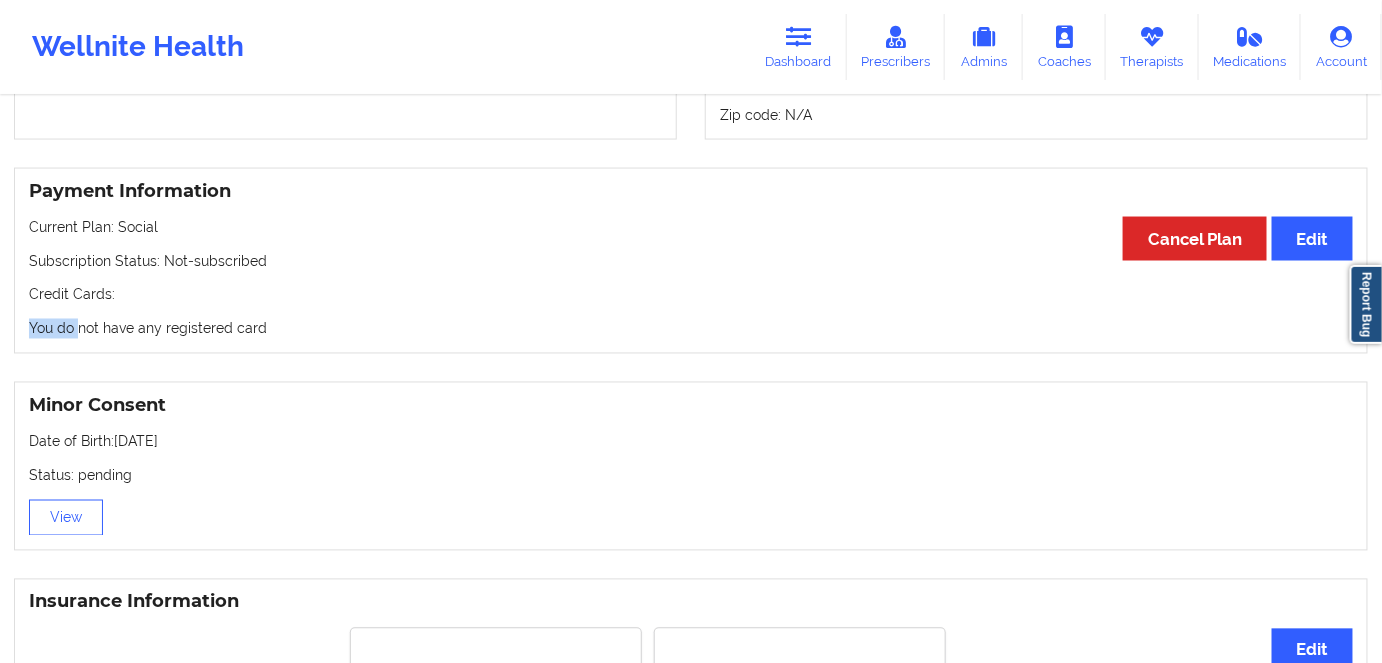click on "Payment Information Edit Cancel Plan Current Plan:   Social Subscription Status:   Not-subscribed Credit Cards: You do not have any registered card" at bounding box center [691, 261] 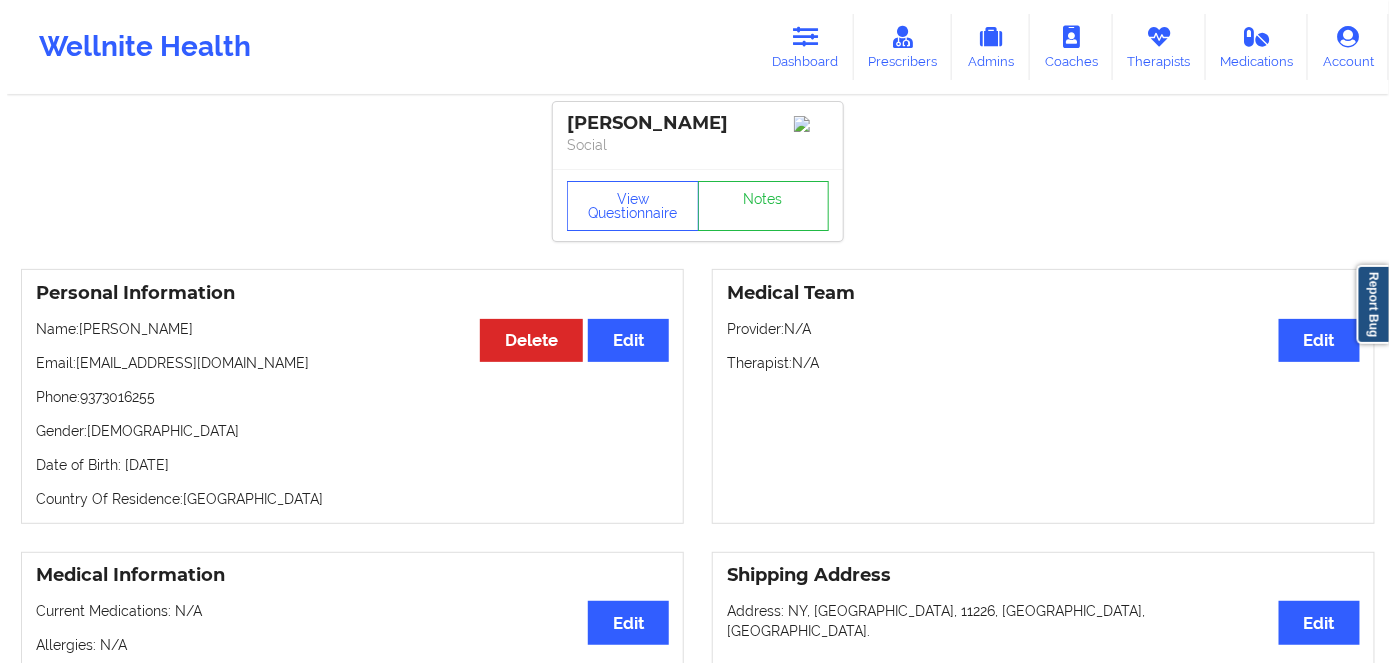 scroll, scrollTop: 0, scrollLeft: 0, axis: both 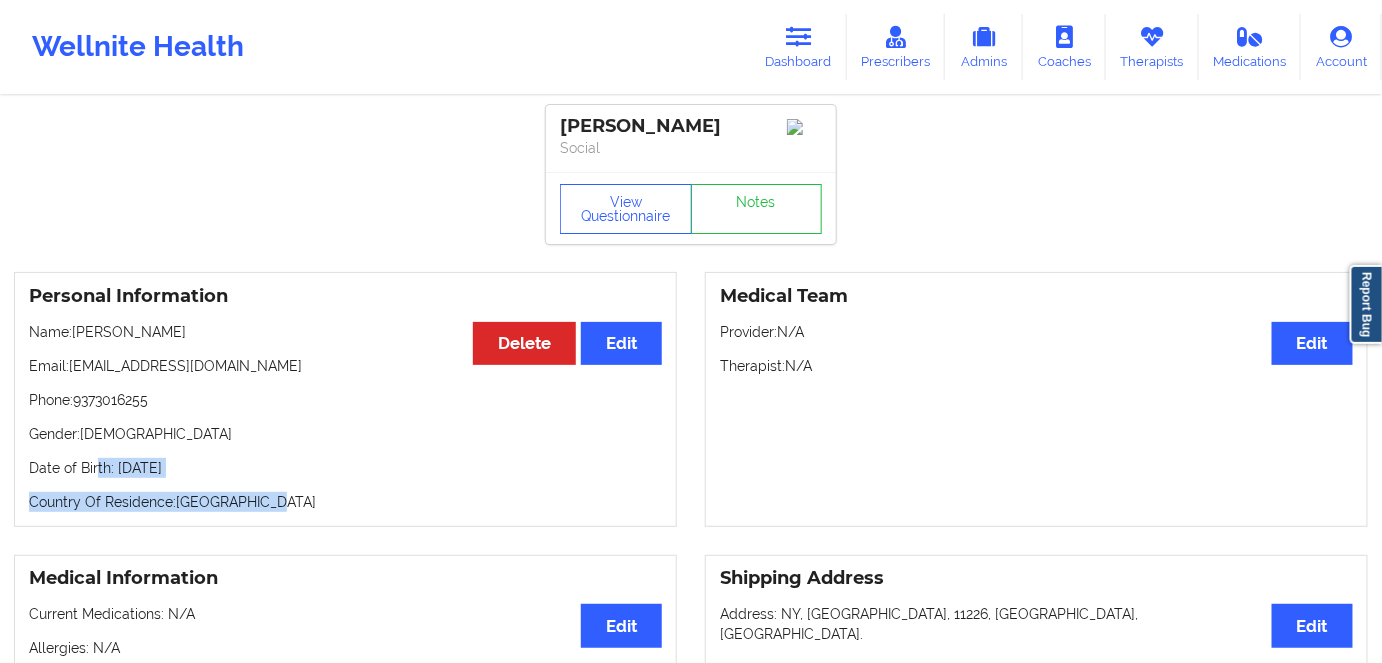 click on "Personal Information Edit Delete Name:  [PERSON_NAME] Email:  [EMAIL_ADDRESS][DOMAIN_NAME] Phone:  [PHONE_NUMBER] Gender:  [DEMOGRAPHIC_DATA] Date of Birth:   [DEMOGRAPHIC_DATA] Country Of Residence: [DEMOGRAPHIC_DATA]" at bounding box center [345, 399] 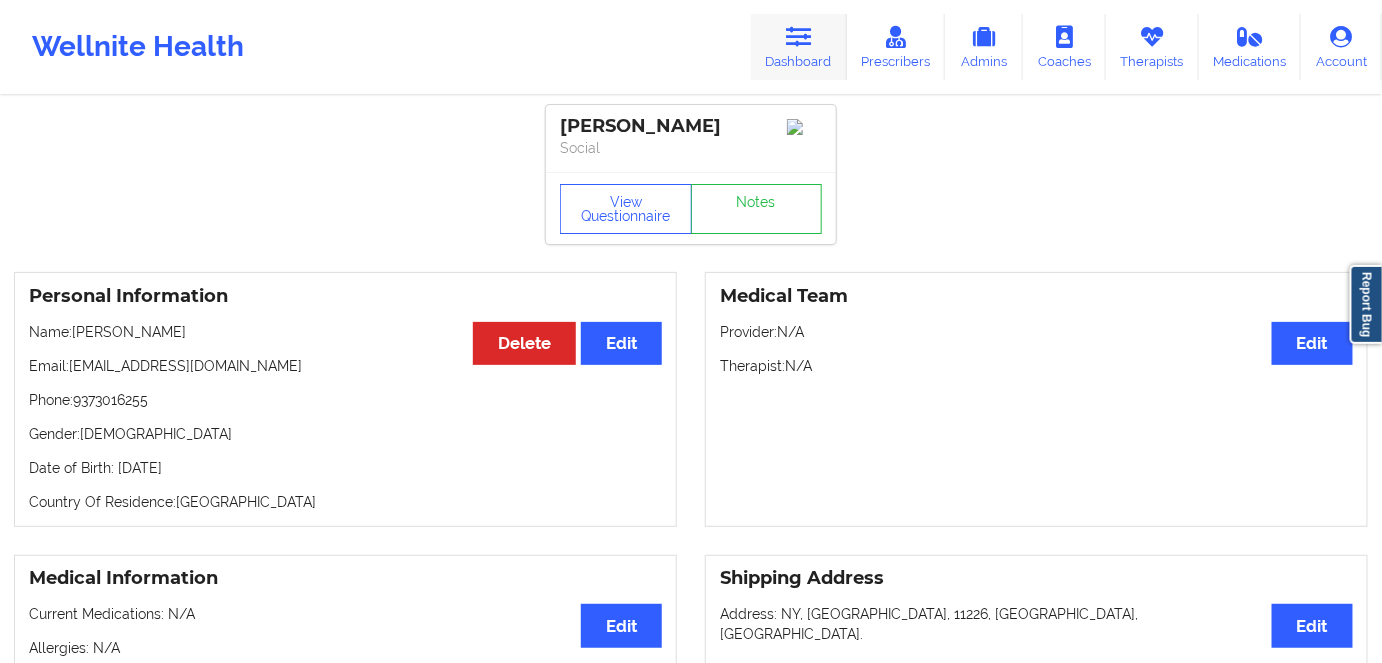 click on "Dashboard" at bounding box center (799, 47) 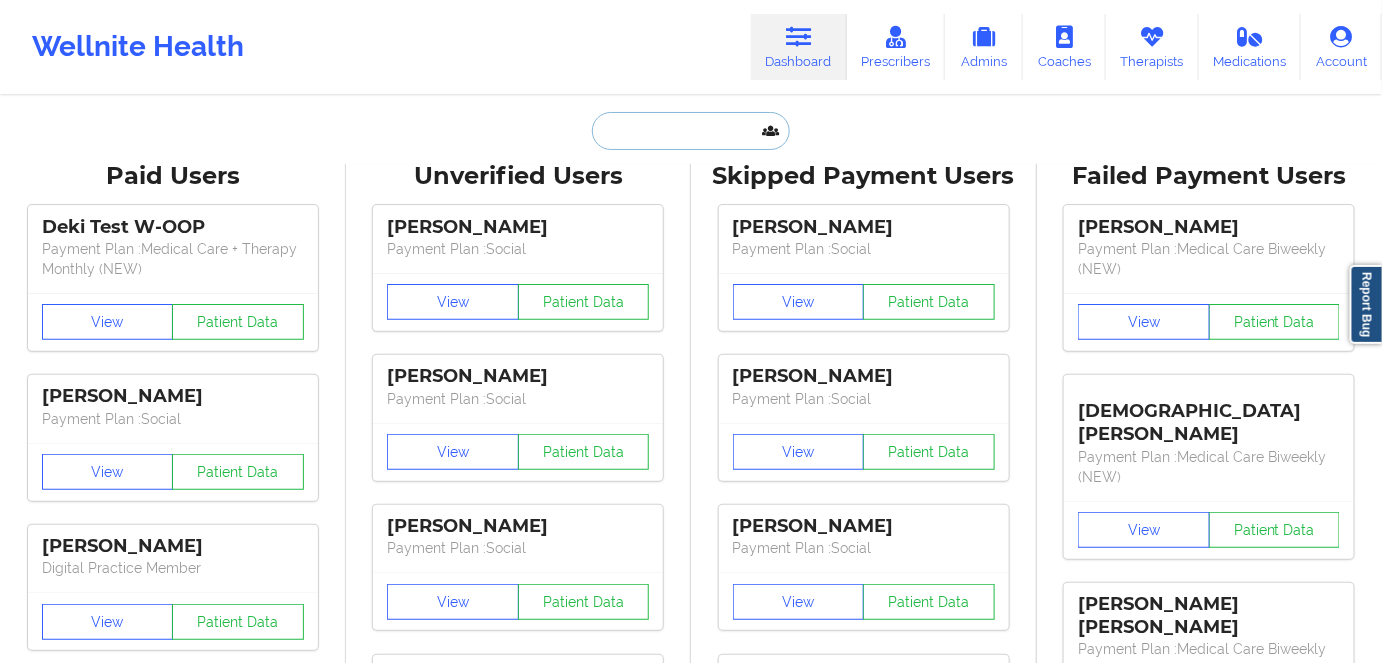 click at bounding box center (691, 131) 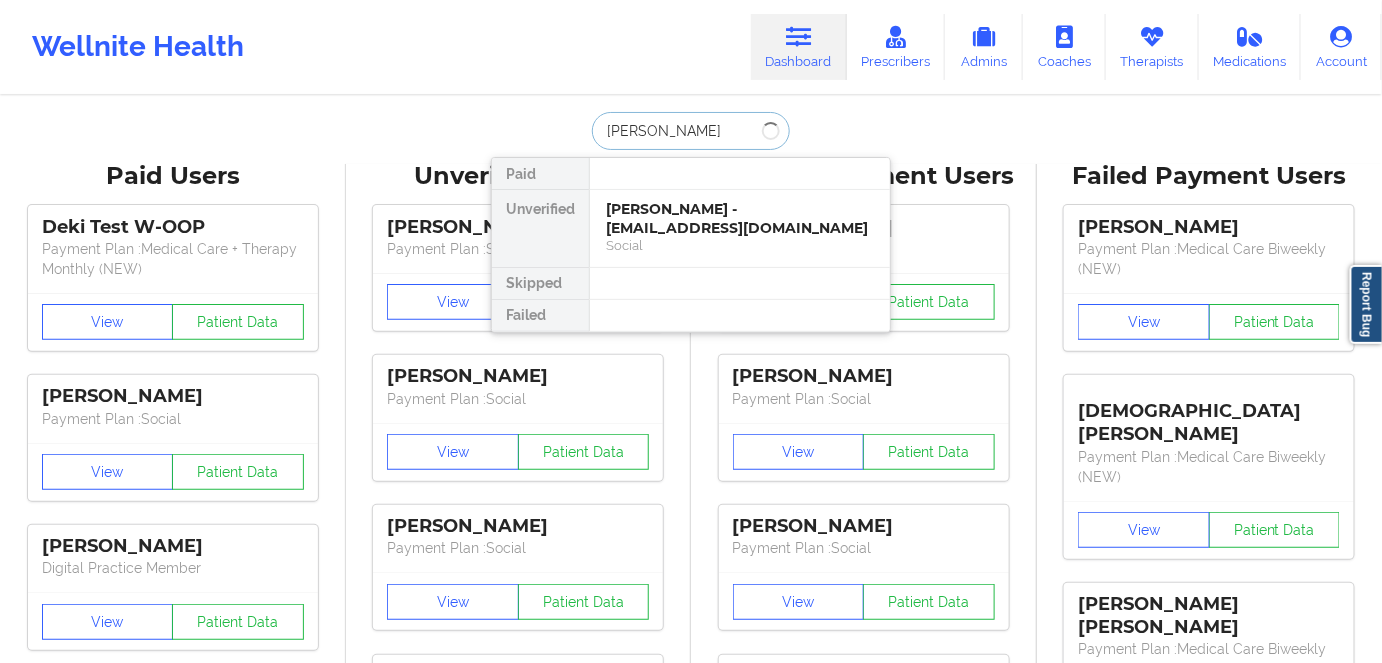 click on "[PERSON_NAME]" at bounding box center [691, 131] 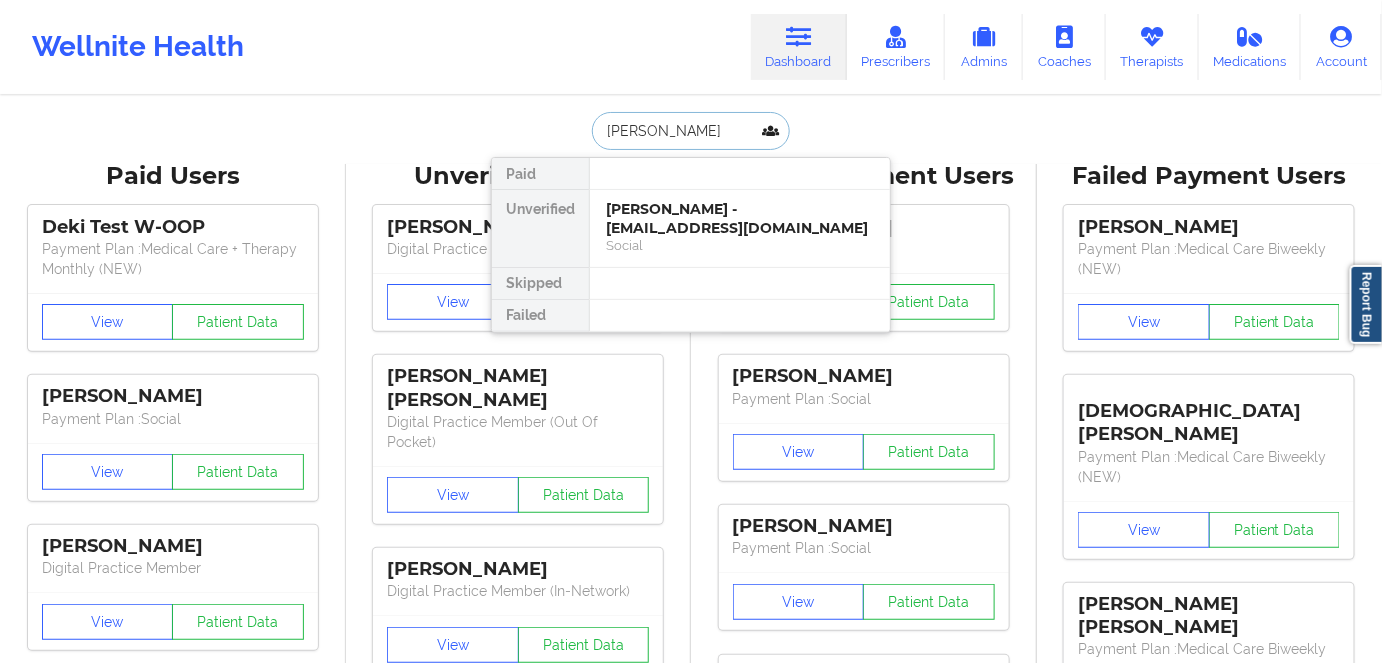 type on "[PERSON_NAME]" 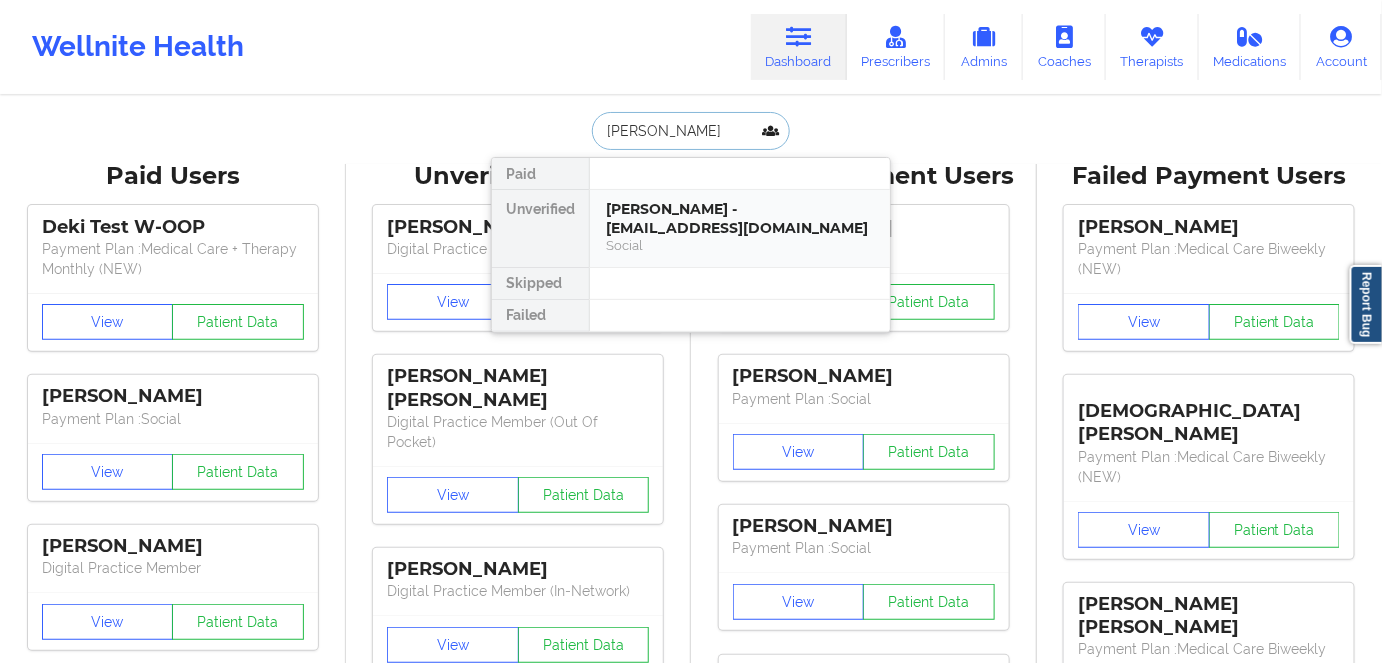 click on "[PERSON_NAME] - [EMAIL_ADDRESS][DOMAIN_NAME]" at bounding box center (740, 218) 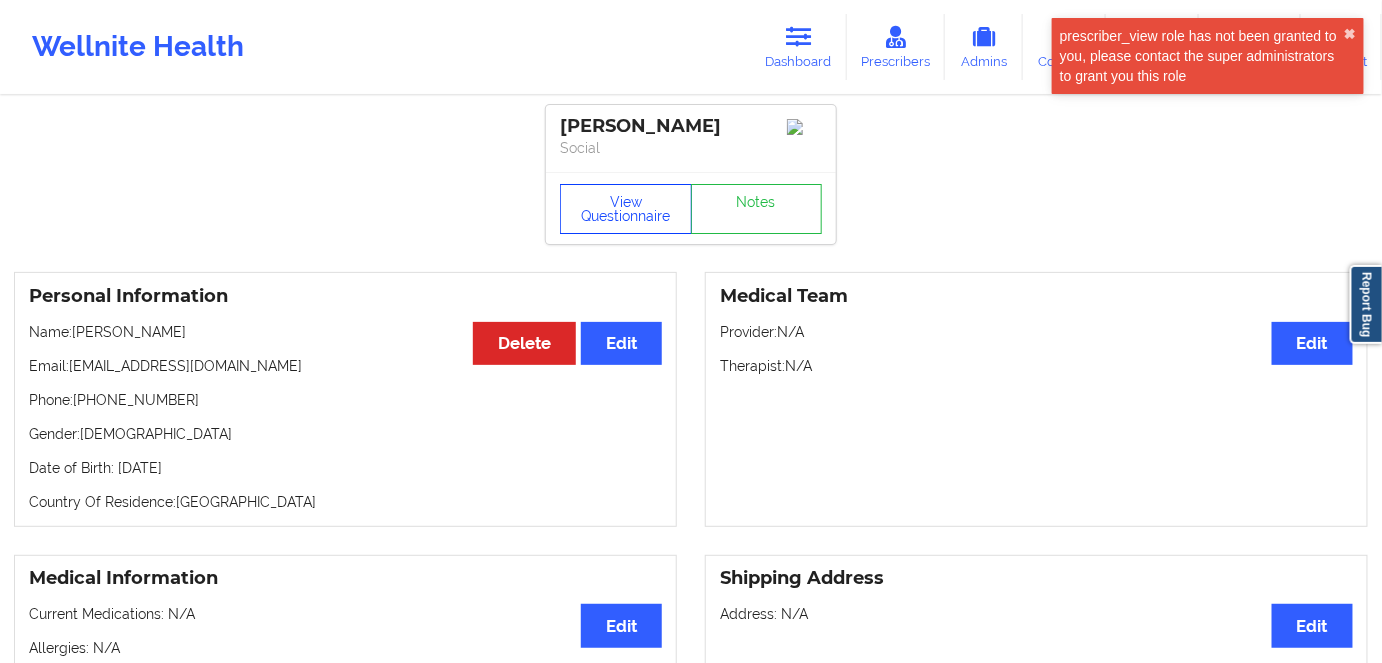 click on "View Questionnaire" at bounding box center (626, 209) 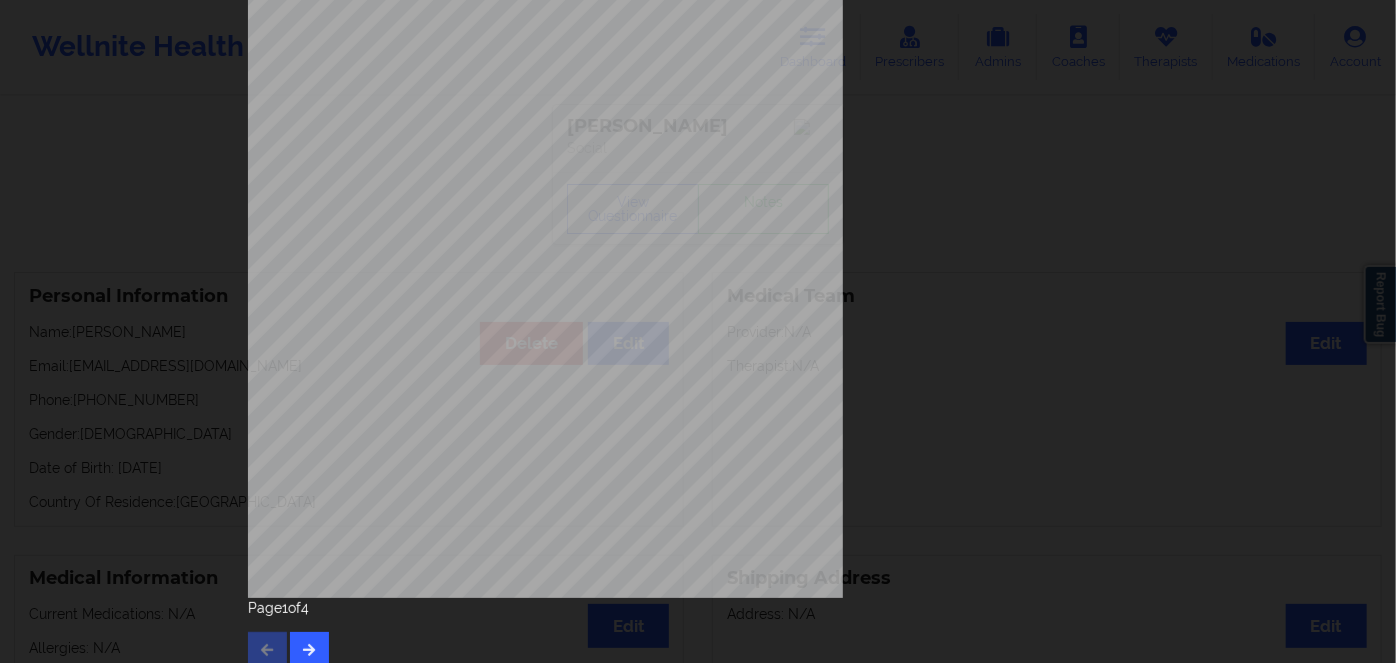 scroll, scrollTop: 290, scrollLeft: 0, axis: vertical 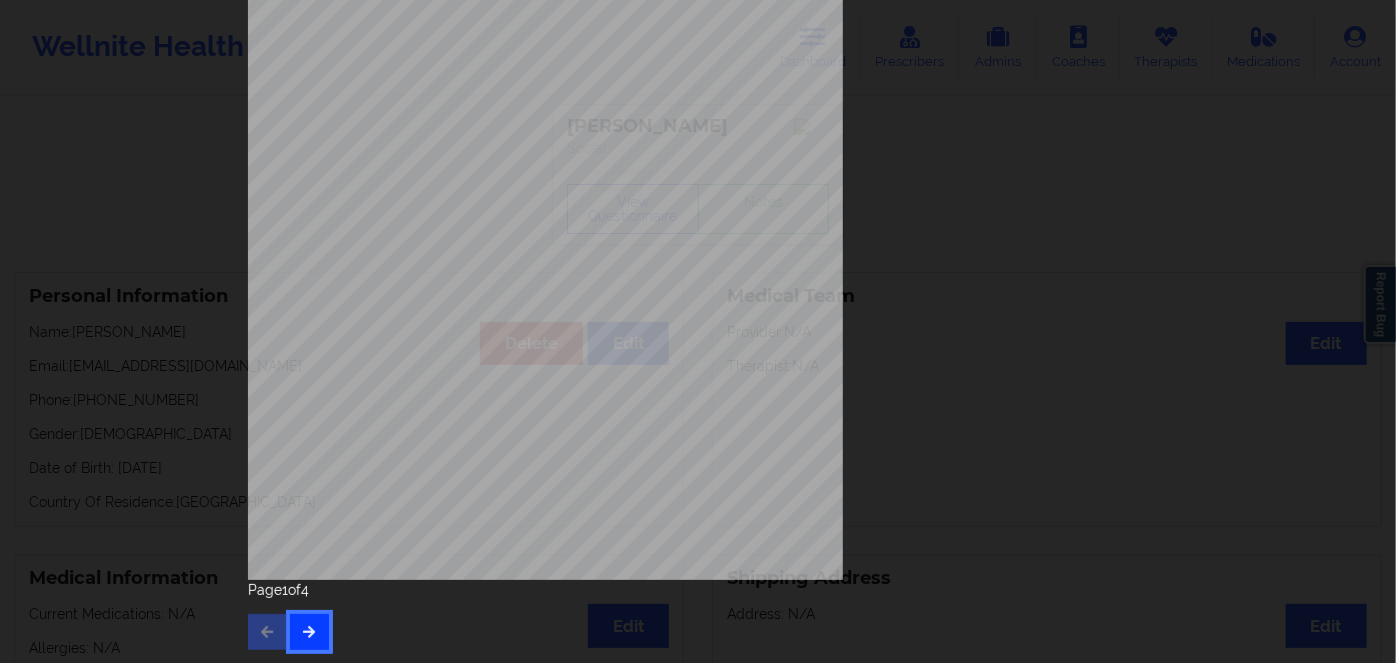 click at bounding box center [309, 631] 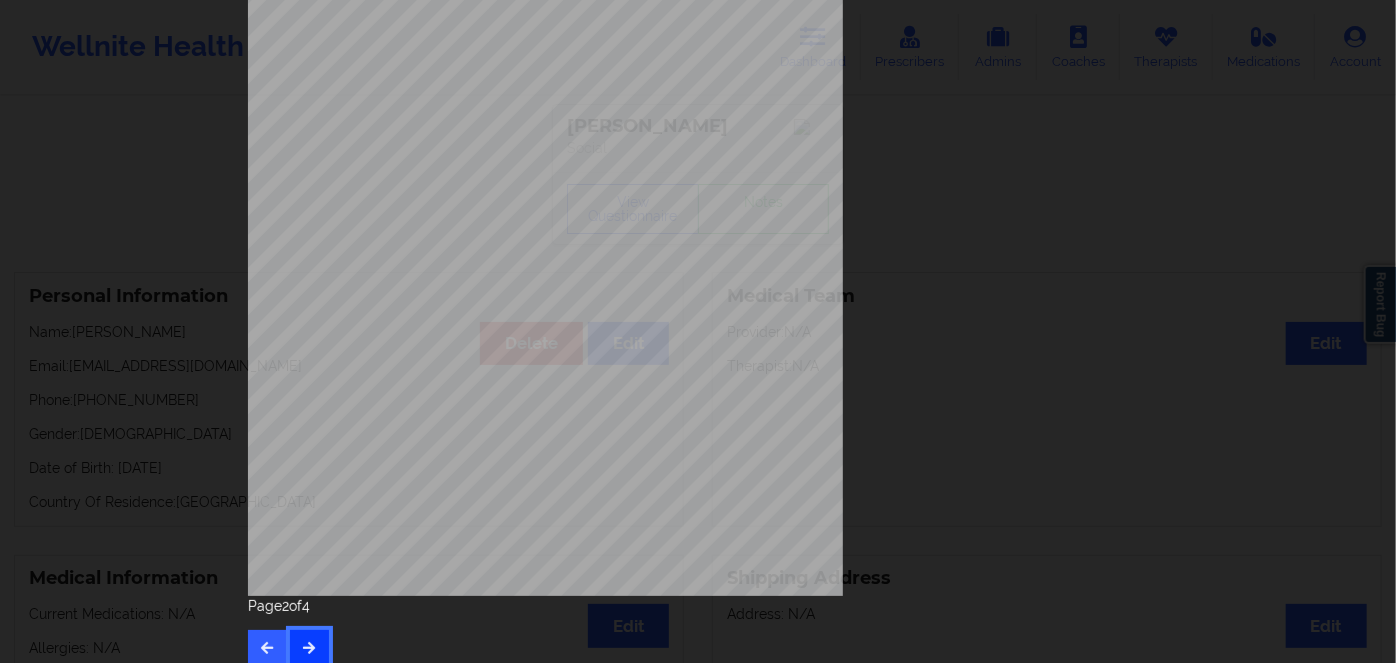 scroll, scrollTop: 290, scrollLeft: 0, axis: vertical 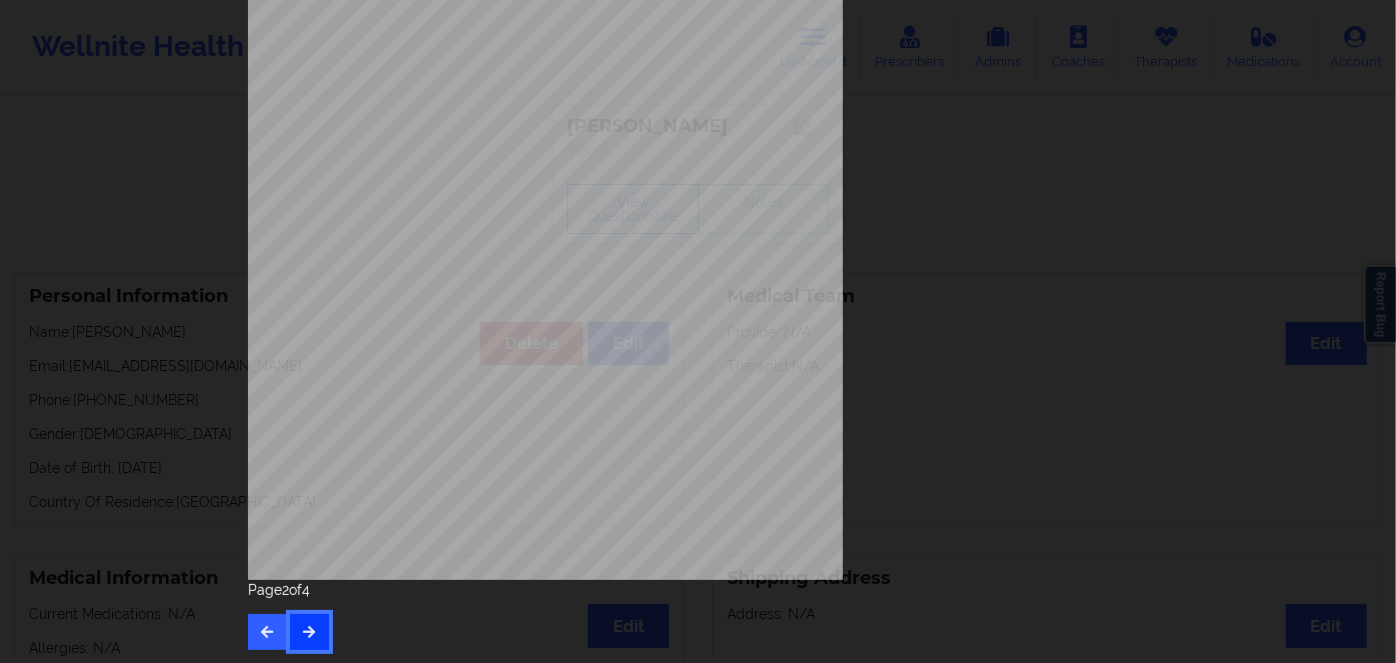 drag, startPoint x: 292, startPoint y: 619, endPoint x: 297, endPoint y: 604, distance: 15.811388 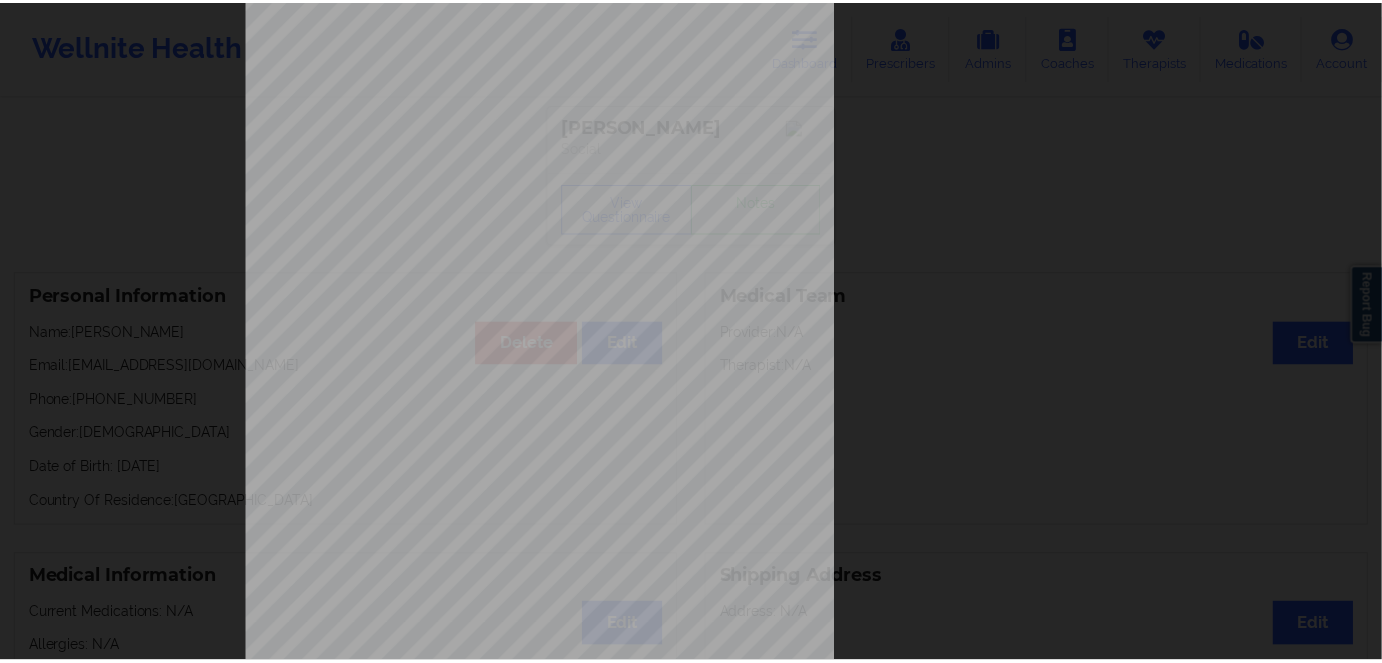 scroll, scrollTop: 0, scrollLeft: 0, axis: both 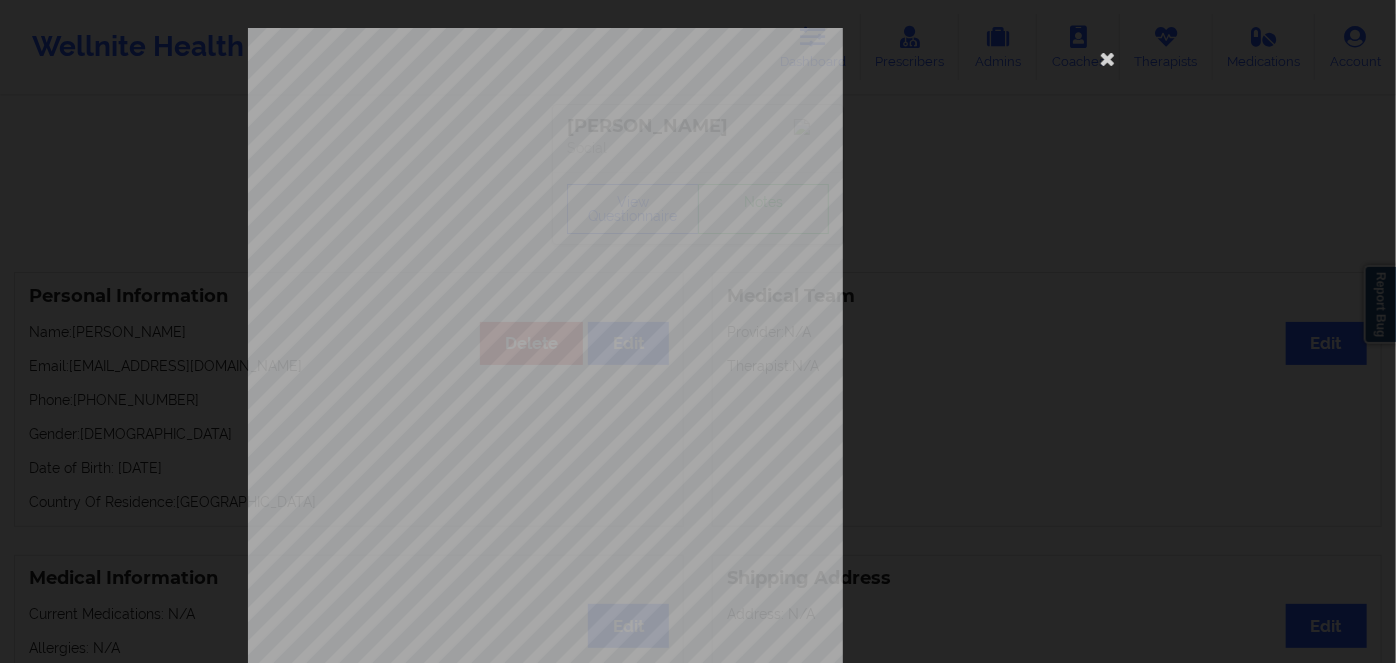 drag, startPoint x: 1104, startPoint y: 56, endPoint x: 543, endPoint y: 365, distance: 640.47015 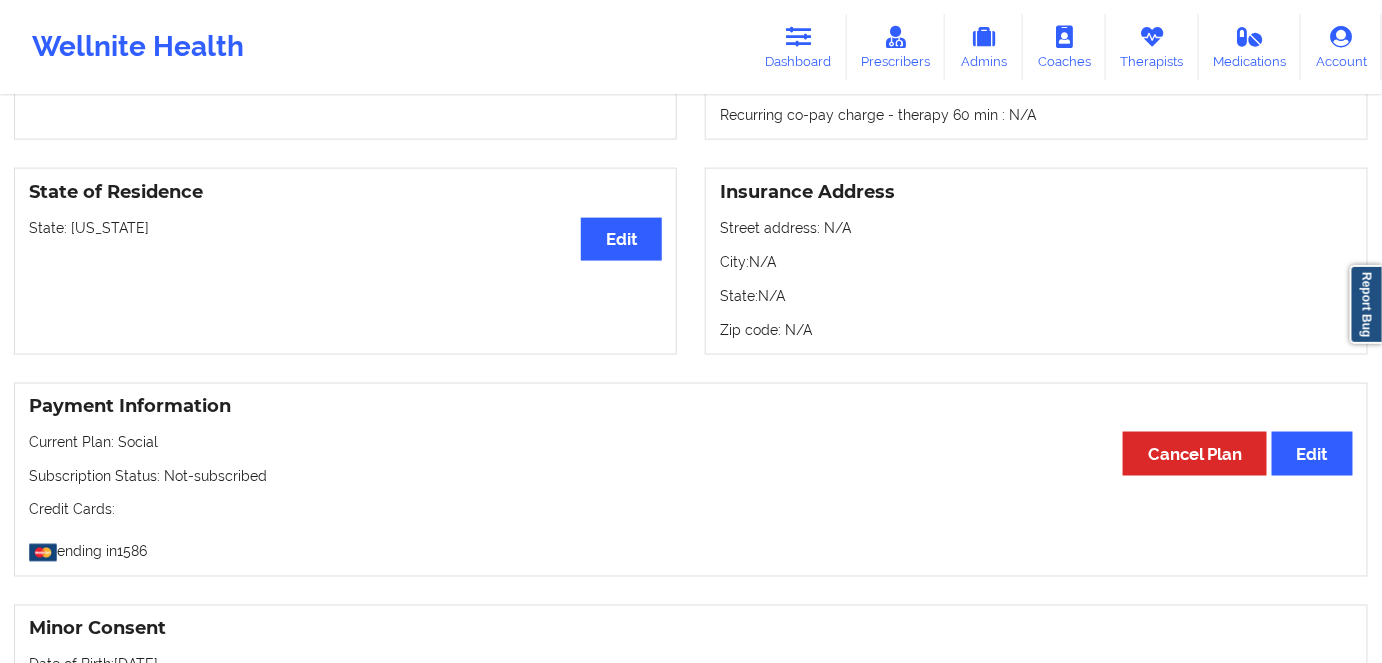 scroll, scrollTop: 909, scrollLeft: 0, axis: vertical 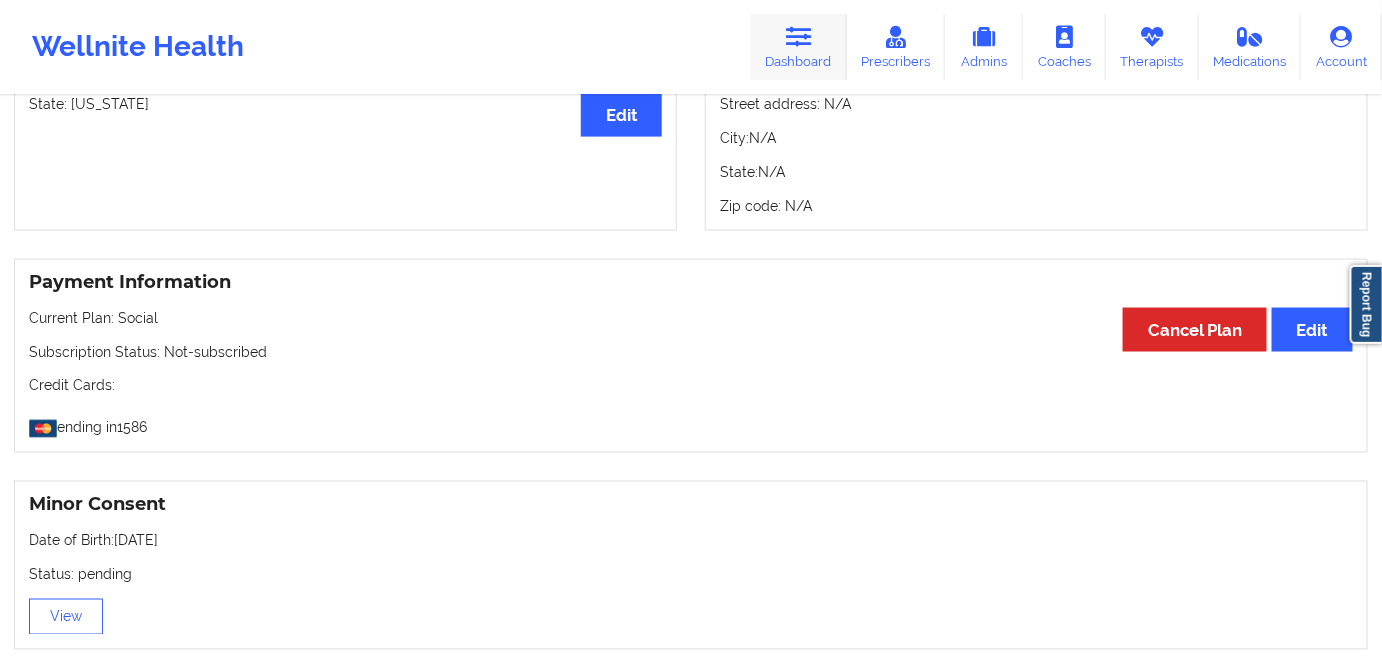 click on "Dashboard" at bounding box center [799, 47] 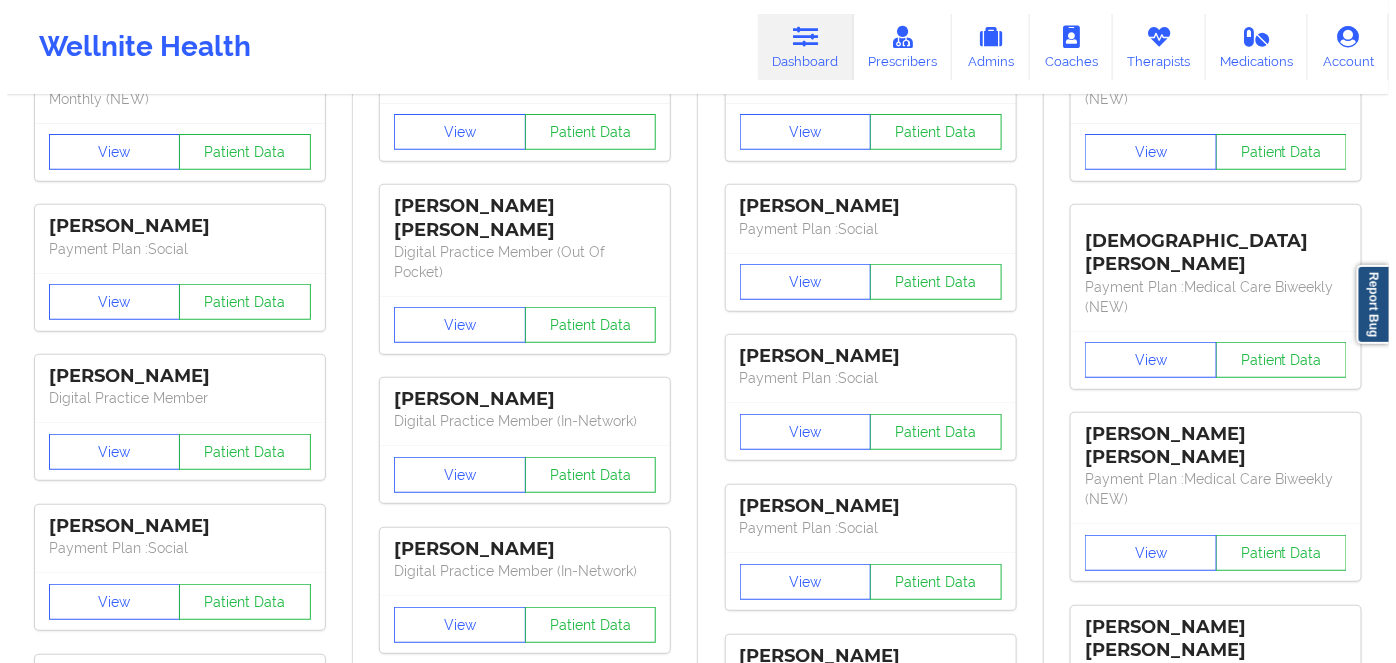 scroll, scrollTop: 0, scrollLeft: 0, axis: both 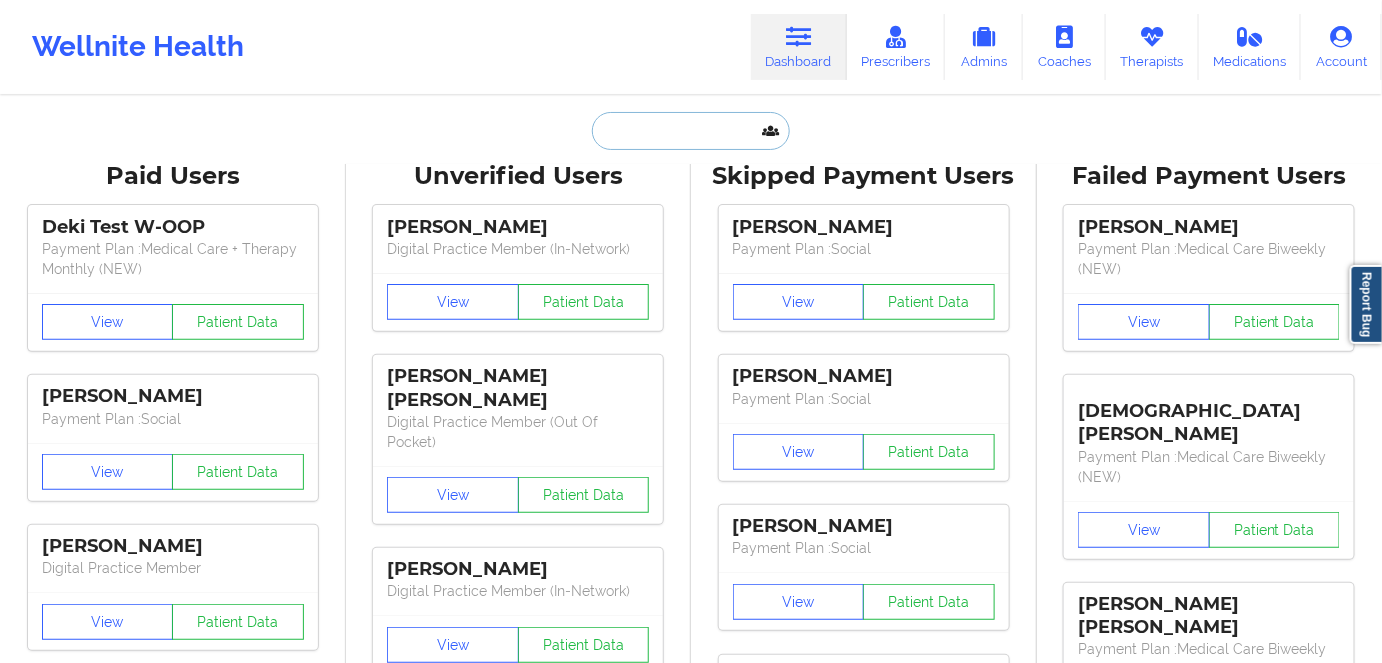 click at bounding box center [691, 131] 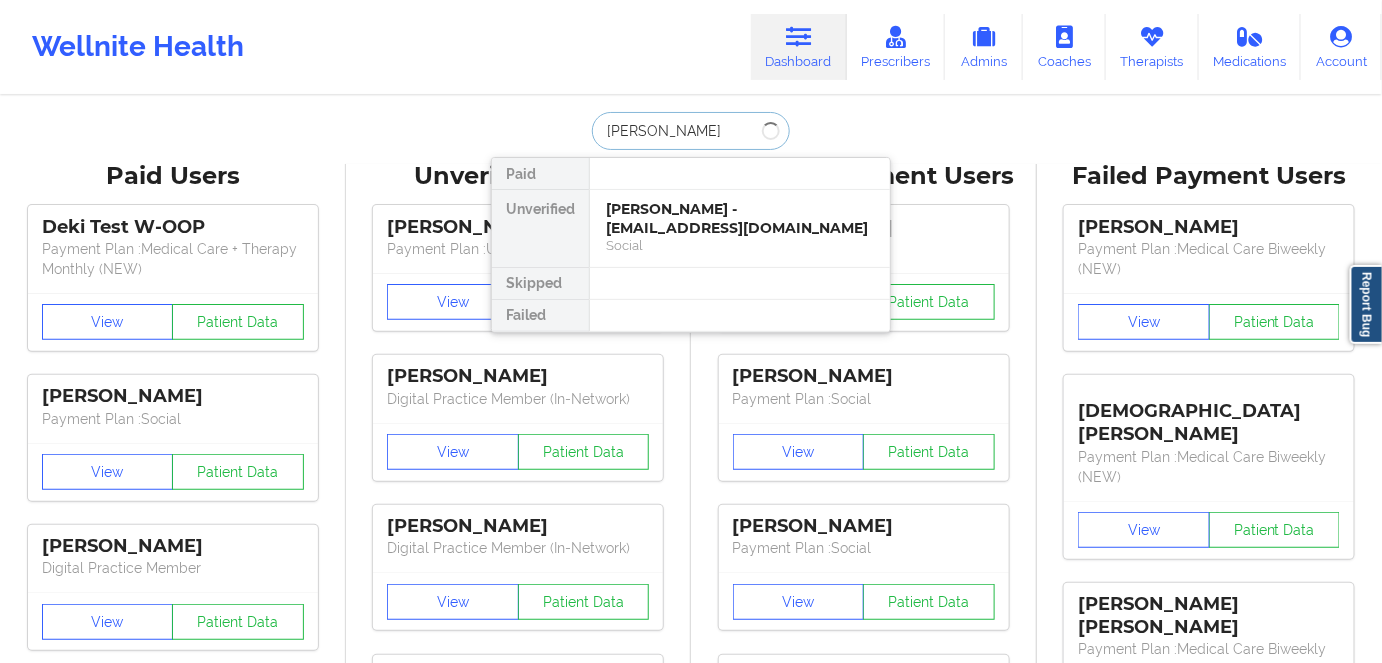 click on "[PERSON_NAME]" at bounding box center (691, 131) 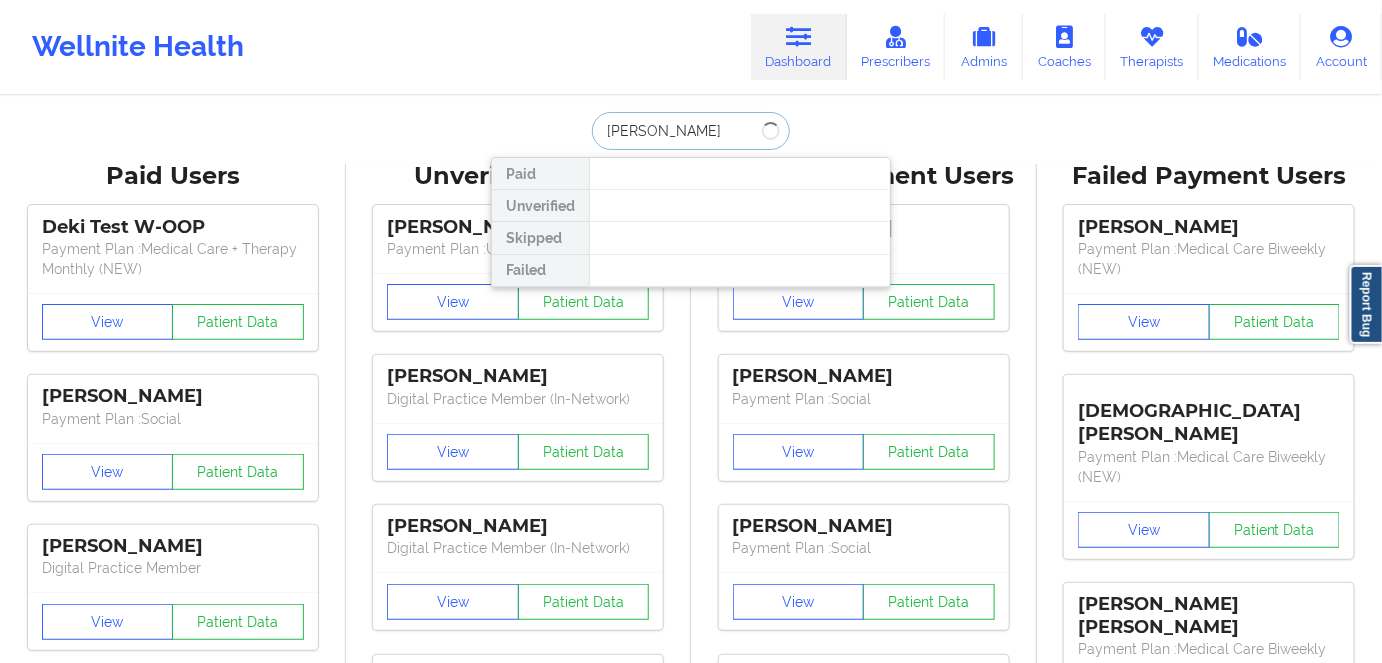type on "[PERSON_NAME]" 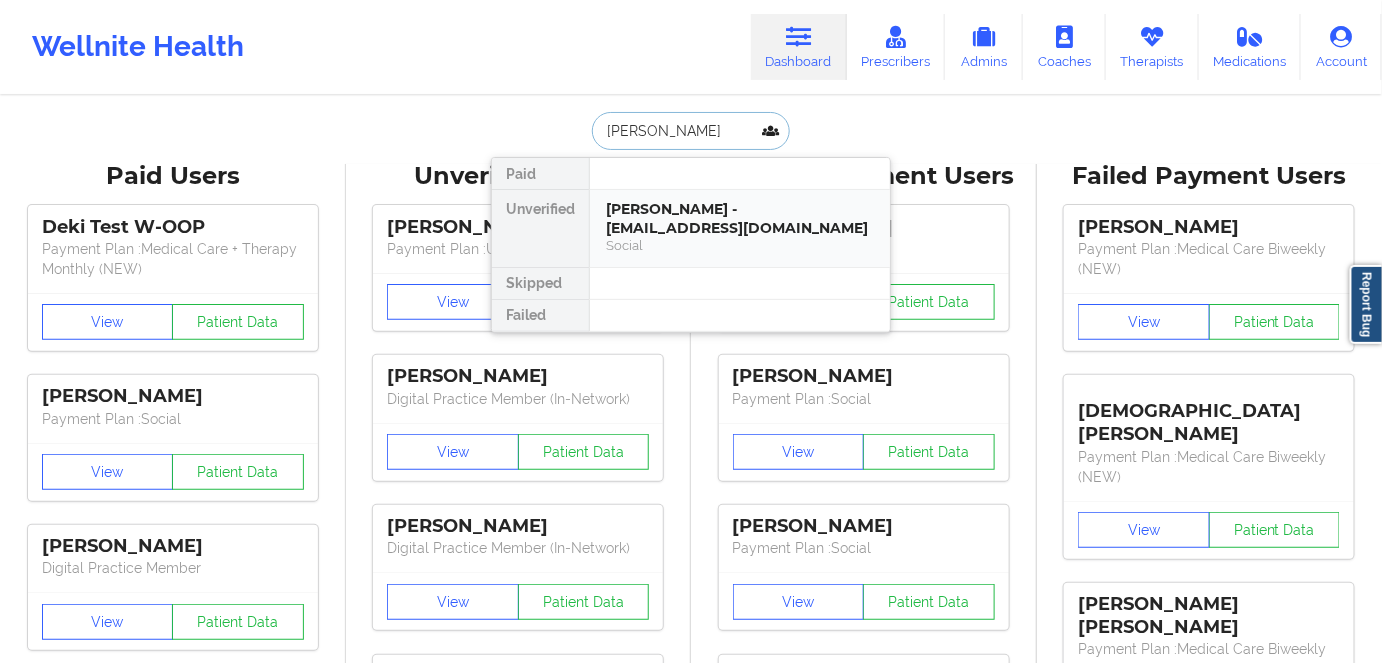 click on "[PERSON_NAME] - [EMAIL_ADDRESS][DOMAIN_NAME]" at bounding box center (740, 218) 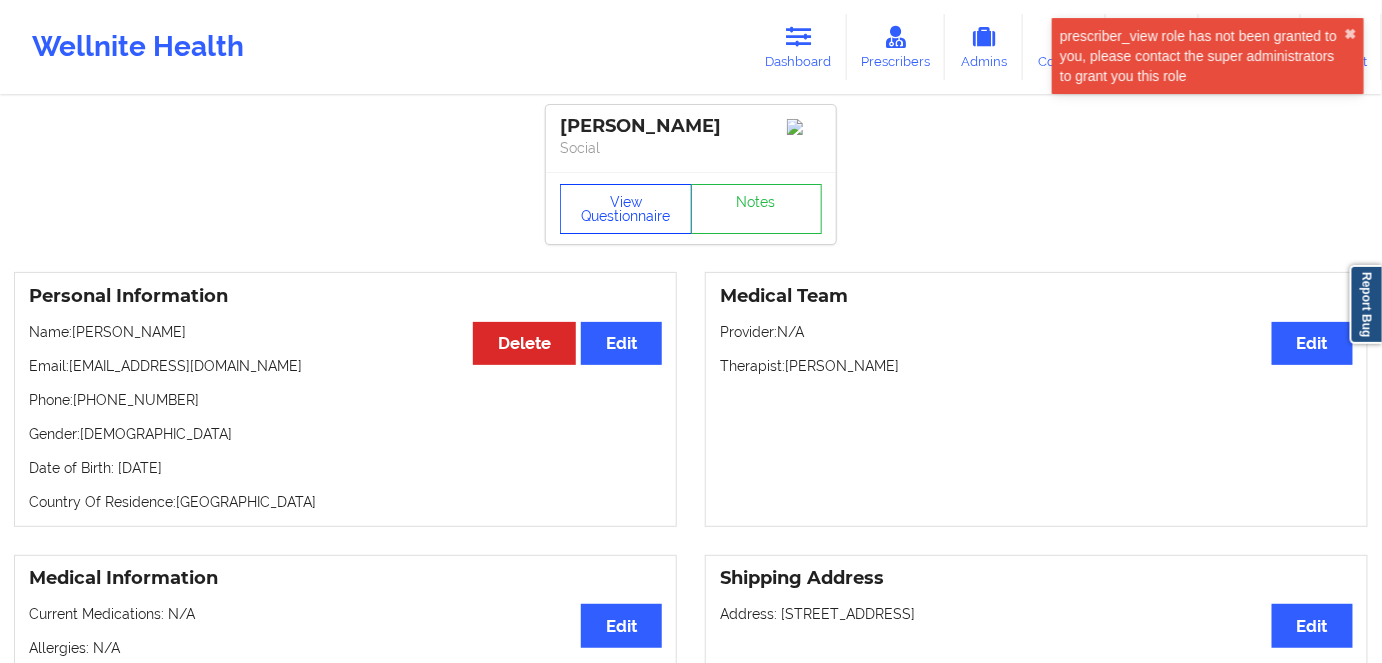 click on "View Questionnaire" at bounding box center (626, 209) 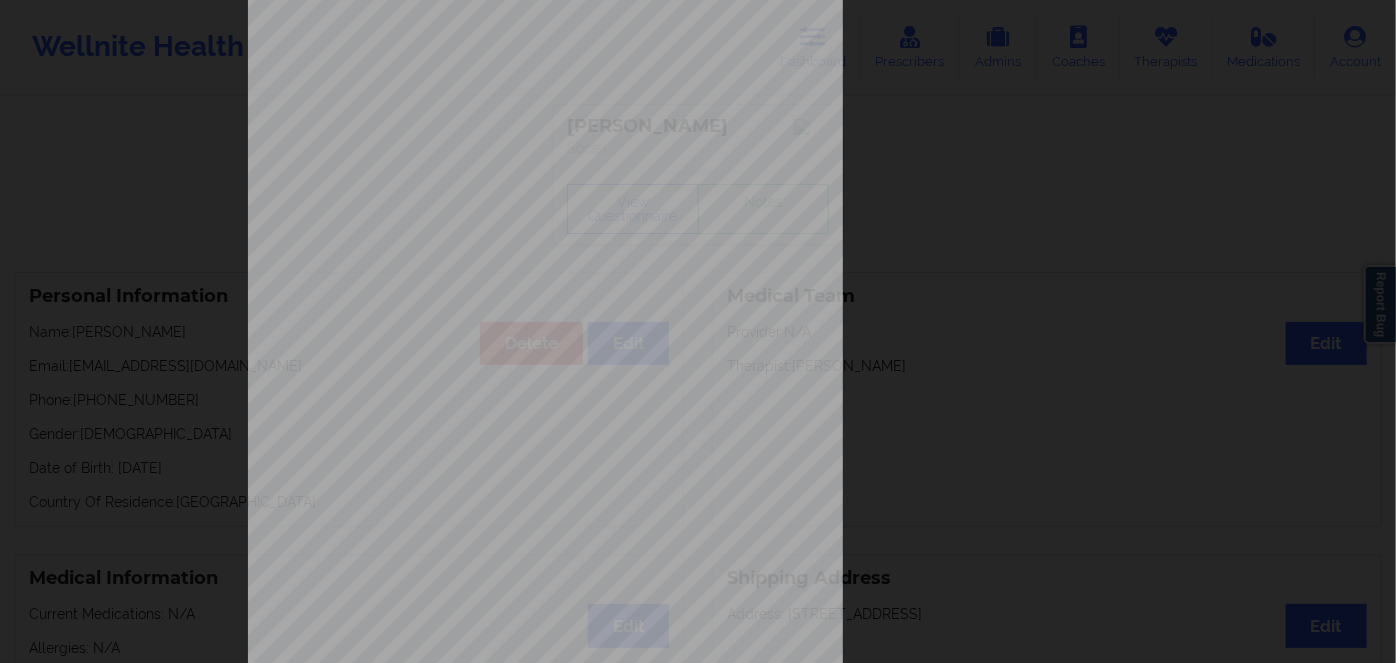 scroll, scrollTop: 290, scrollLeft: 0, axis: vertical 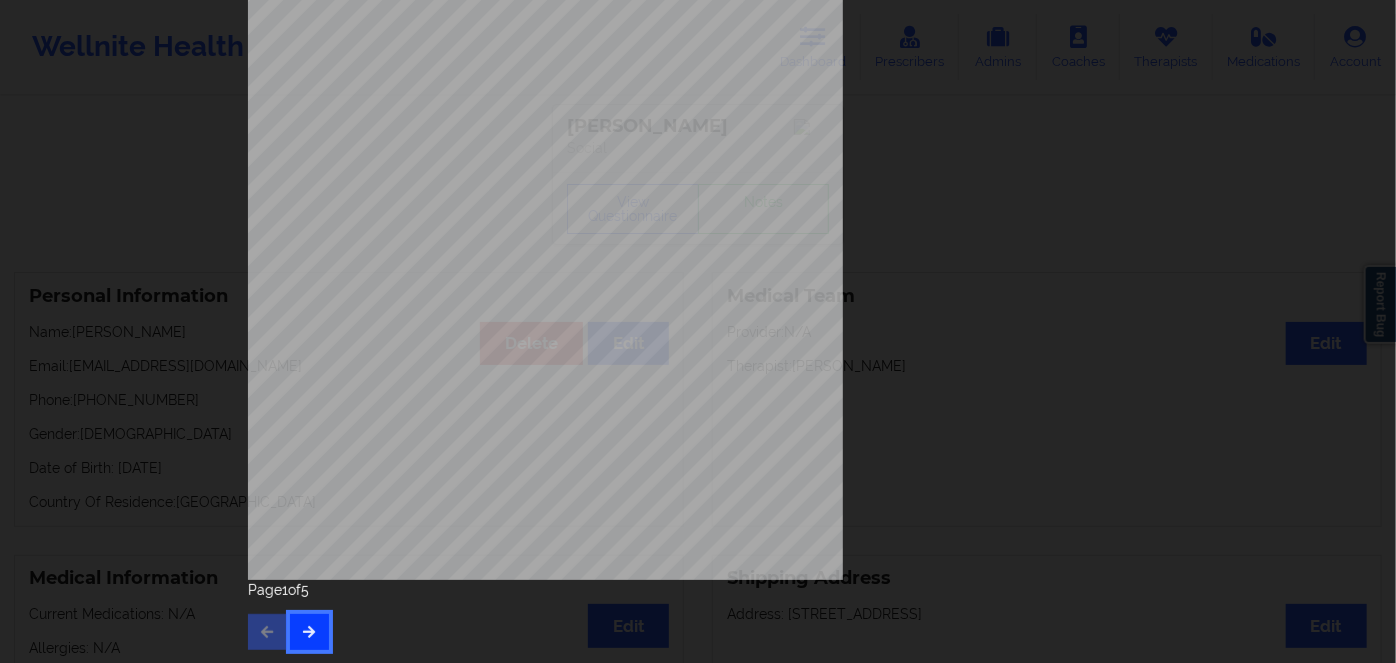 drag, startPoint x: 321, startPoint y: 635, endPoint x: 314, endPoint y: 624, distance: 13.038404 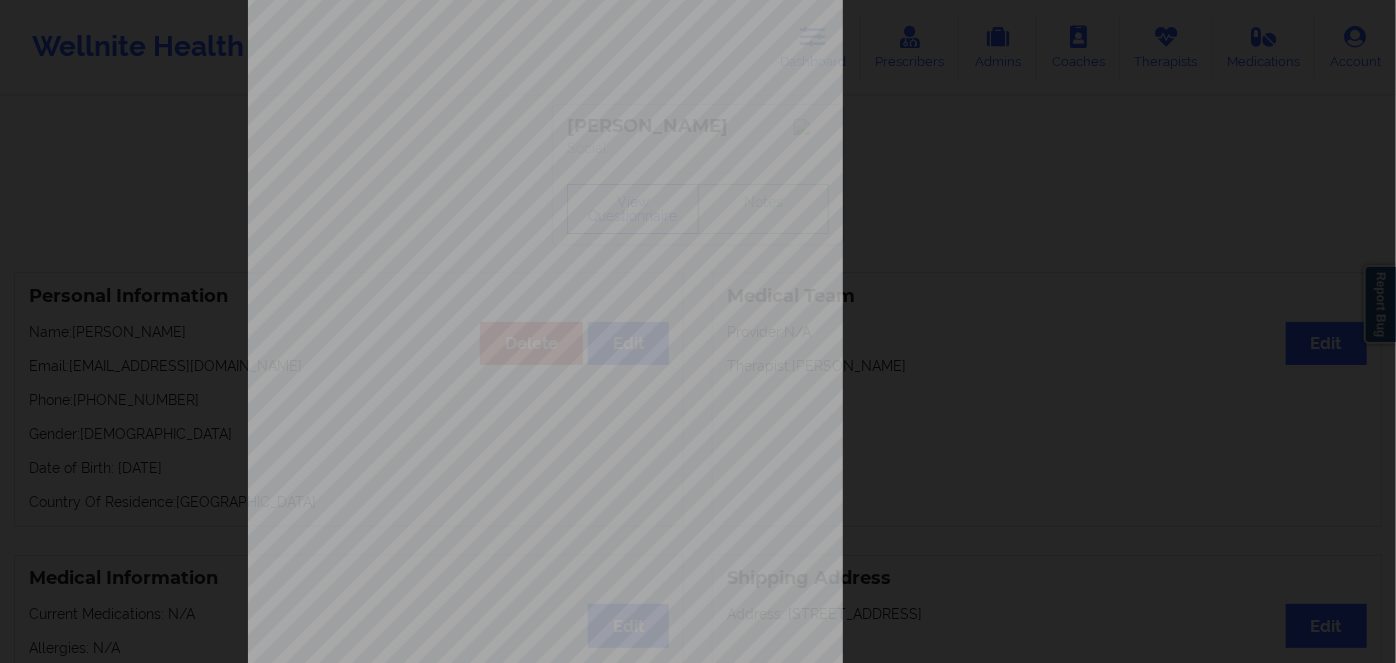 scroll, scrollTop: 290, scrollLeft: 0, axis: vertical 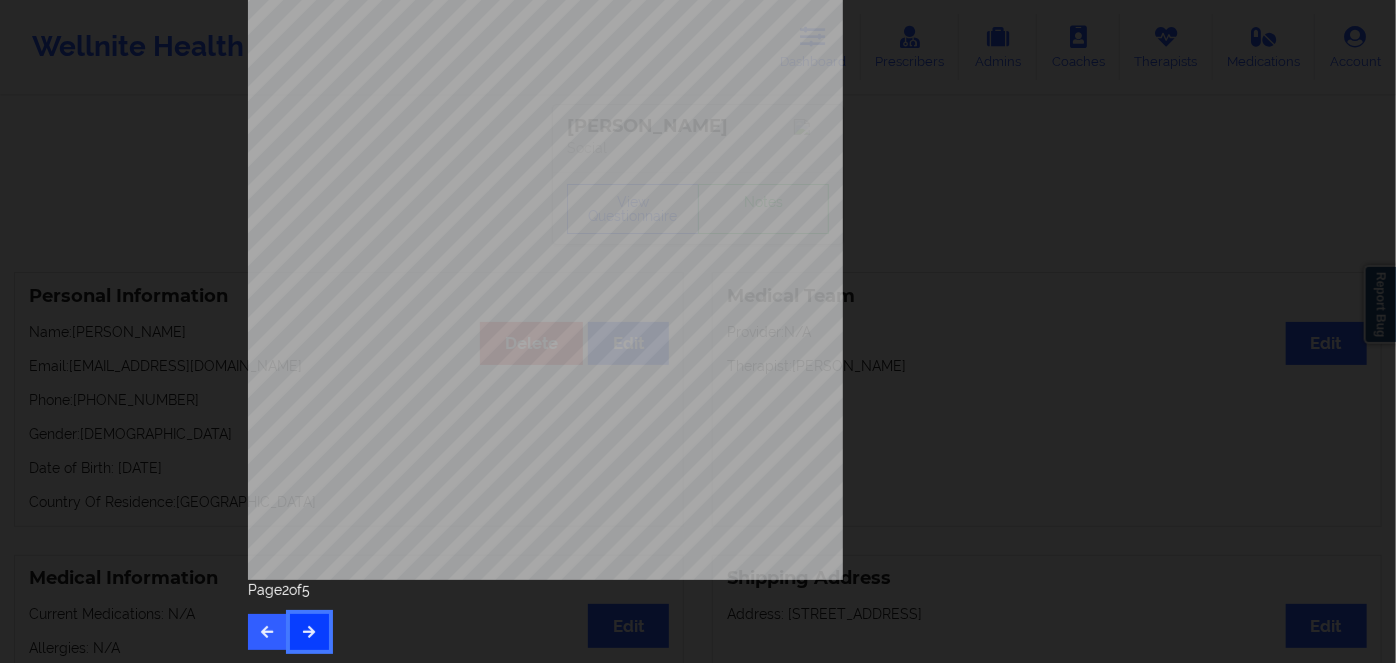 click at bounding box center (309, 632) 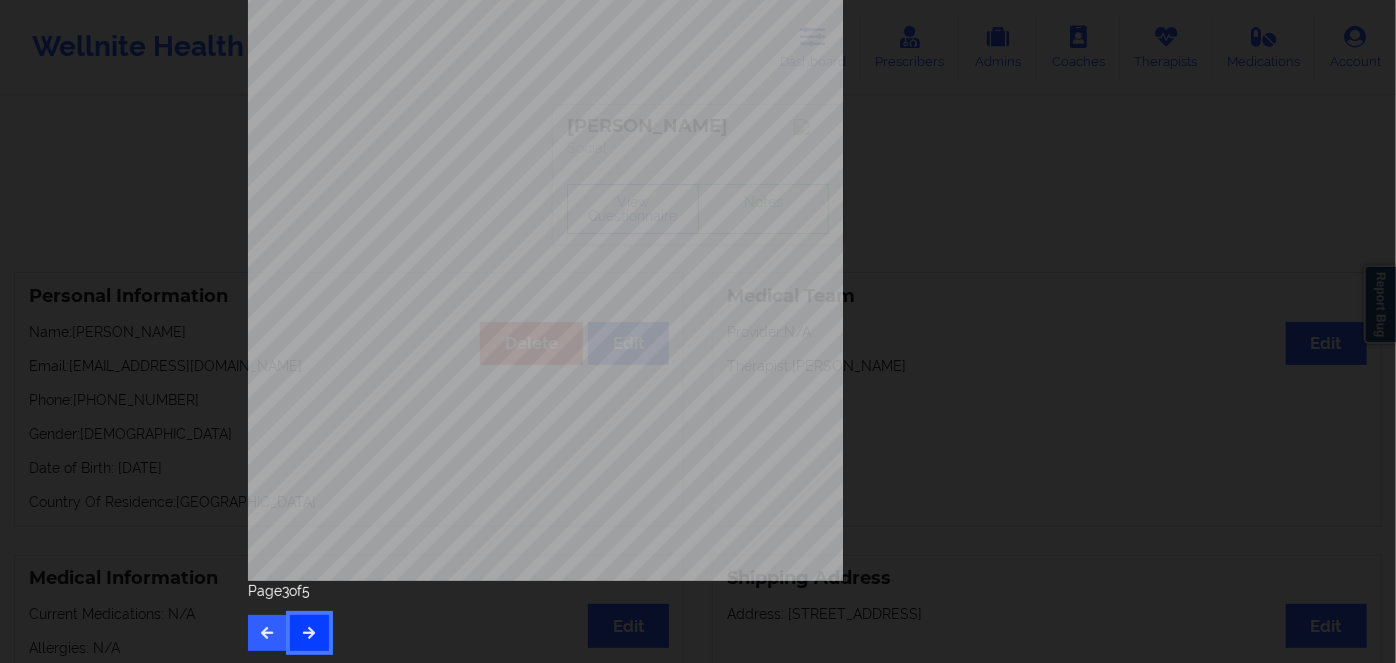 scroll, scrollTop: 290, scrollLeft: 0, axis: vertical 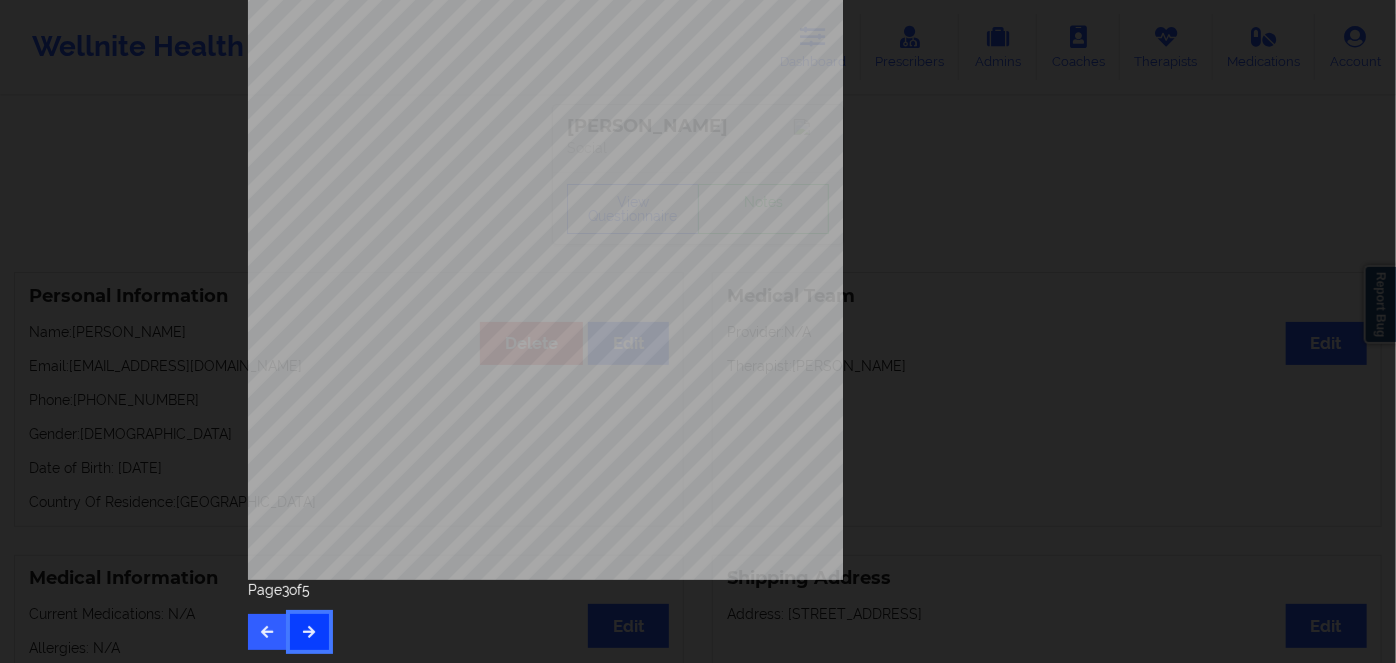 click at bounding box center [309, 632] 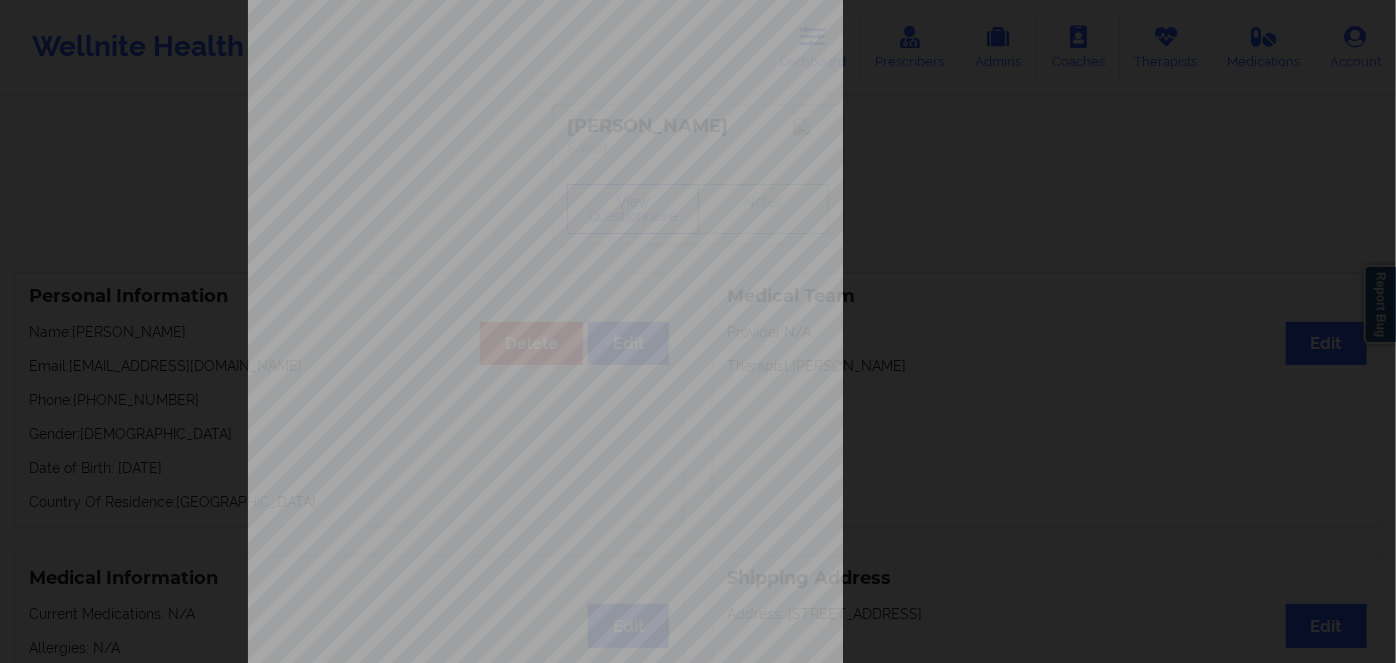 scroll, scrollTop: 181, scrollLeft: 0, axis: vertical 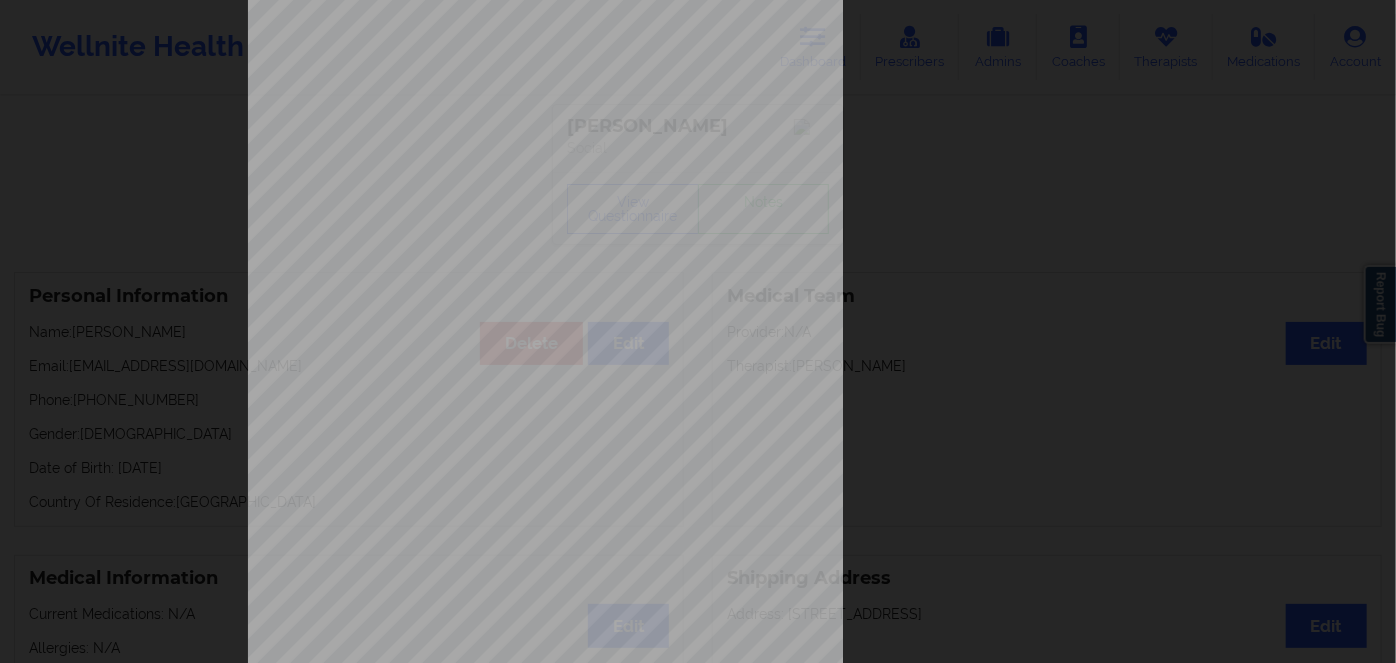 click on "56+" at bounding box center (463, 390) 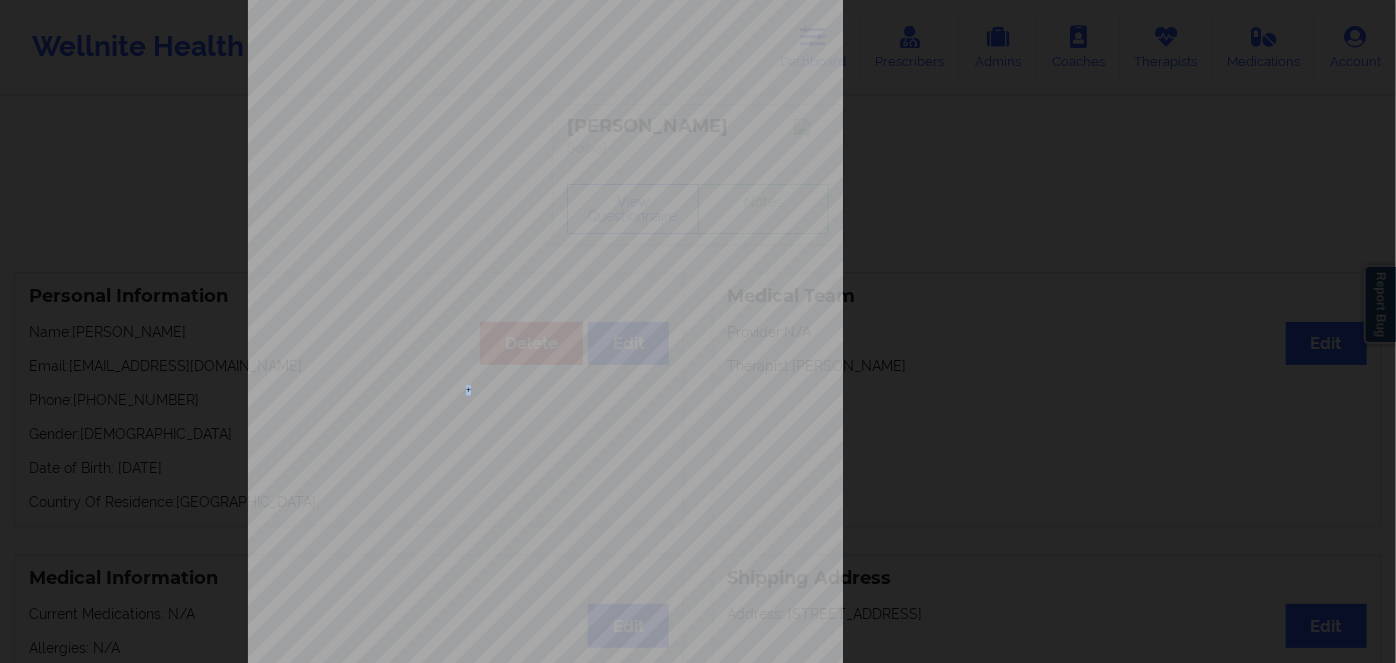 click on "56+" at bounding box center (463, 390) 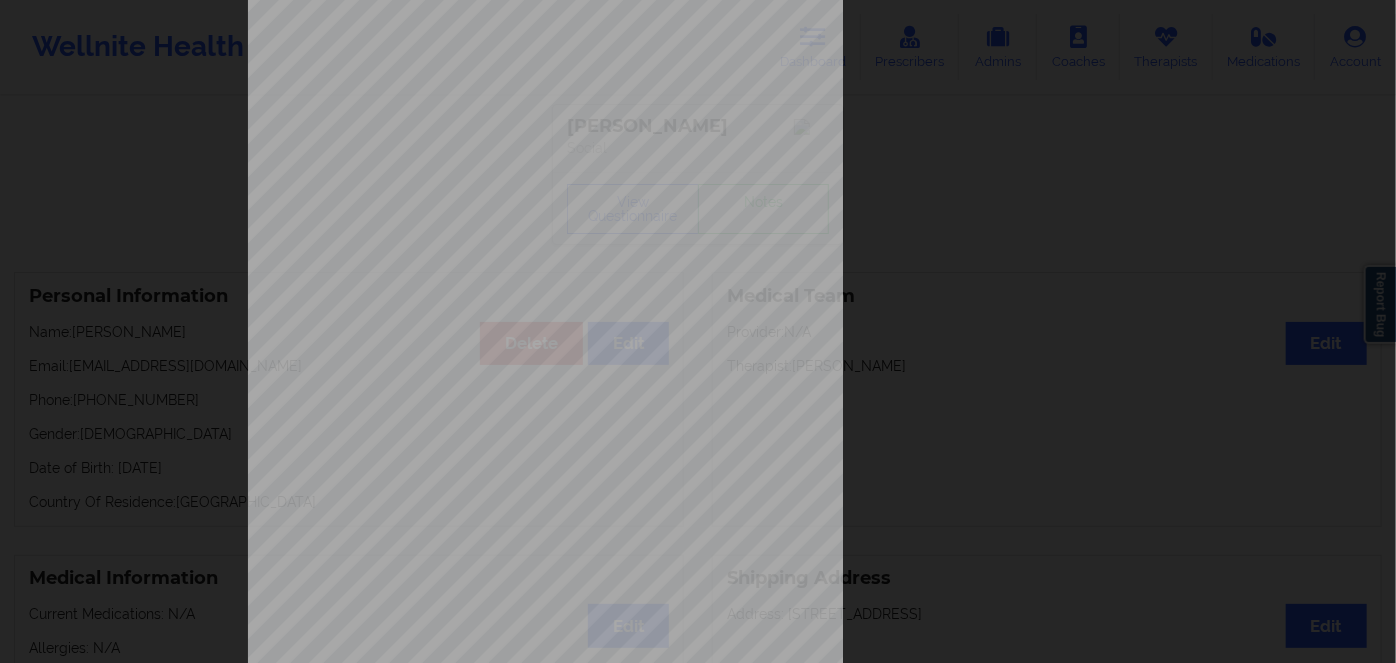 click on "56+" at bounding box center (463, 390) 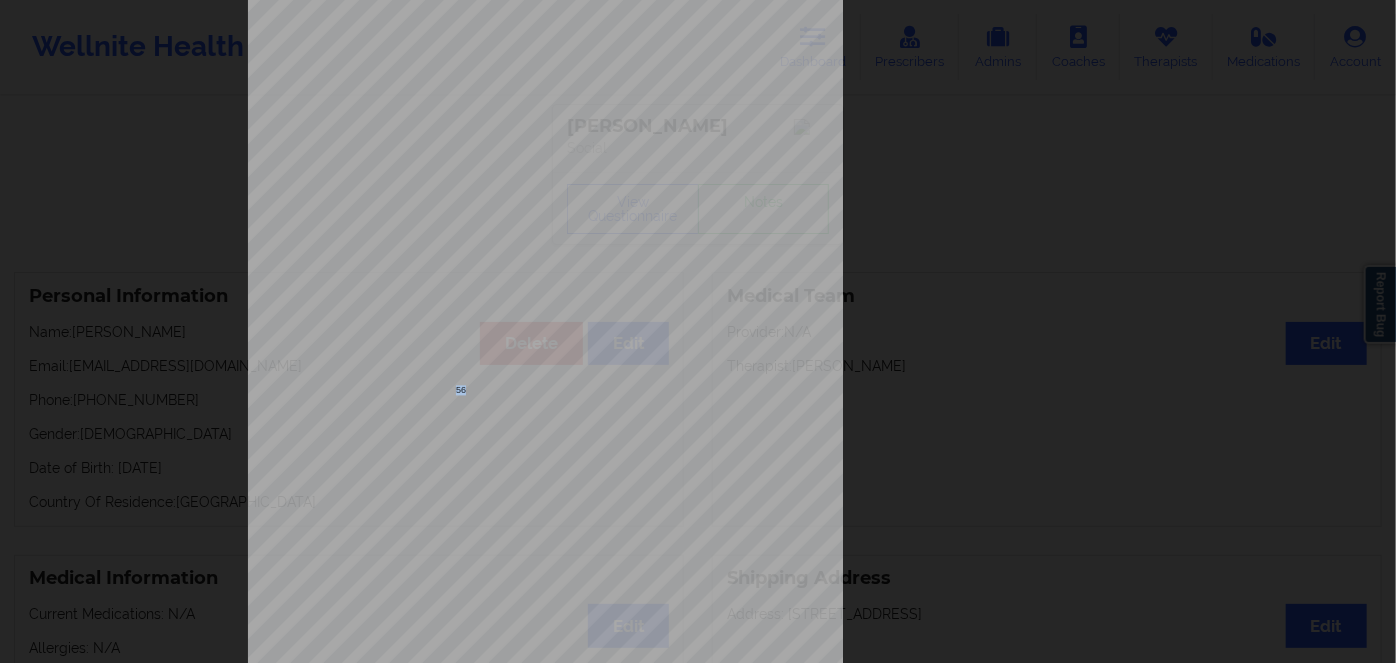 click on "56+" at bounding box center [463, 390] 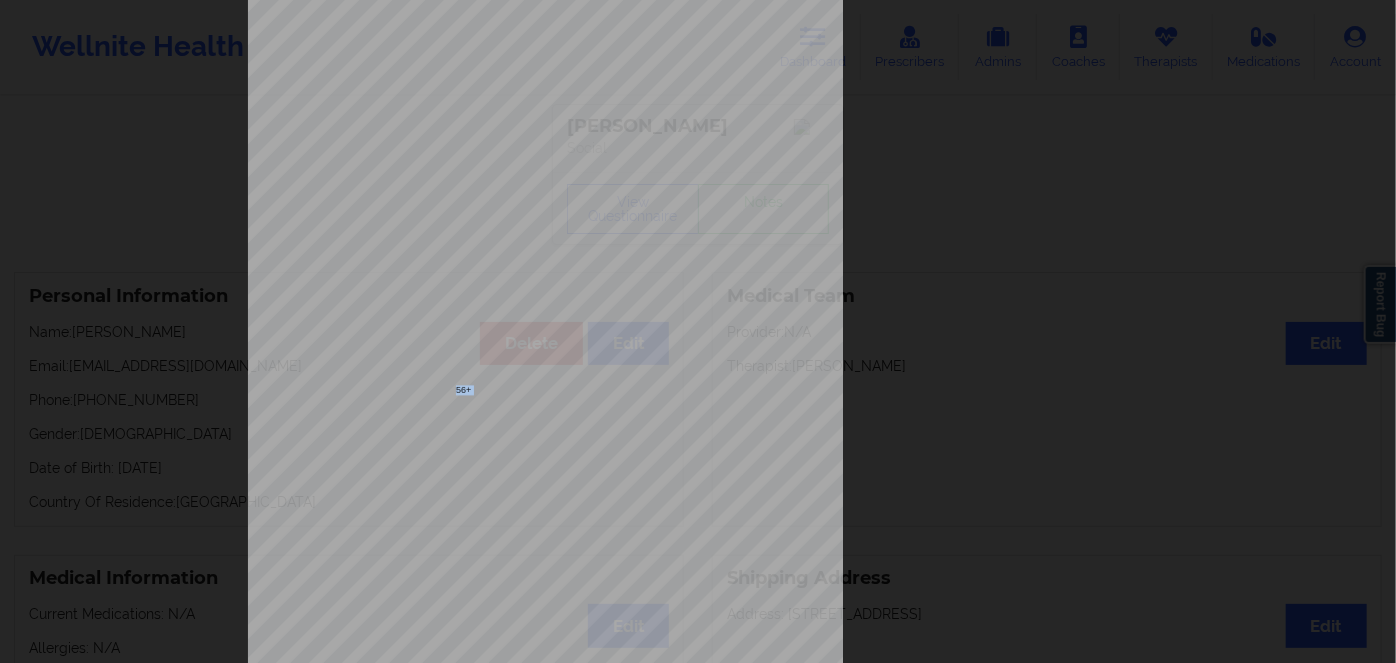 click on "56+" at bounding box center (463, 390) 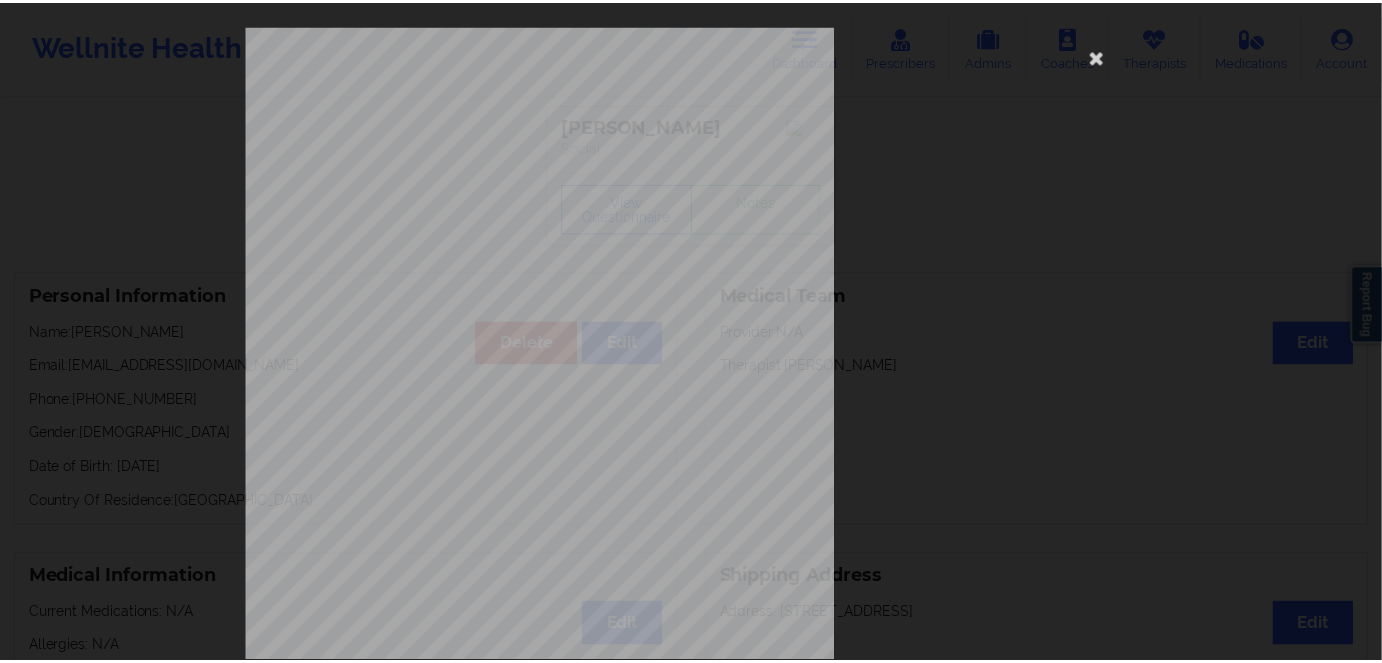 scroll, scrollTop: 0, scrollLeft: 0, axis: both 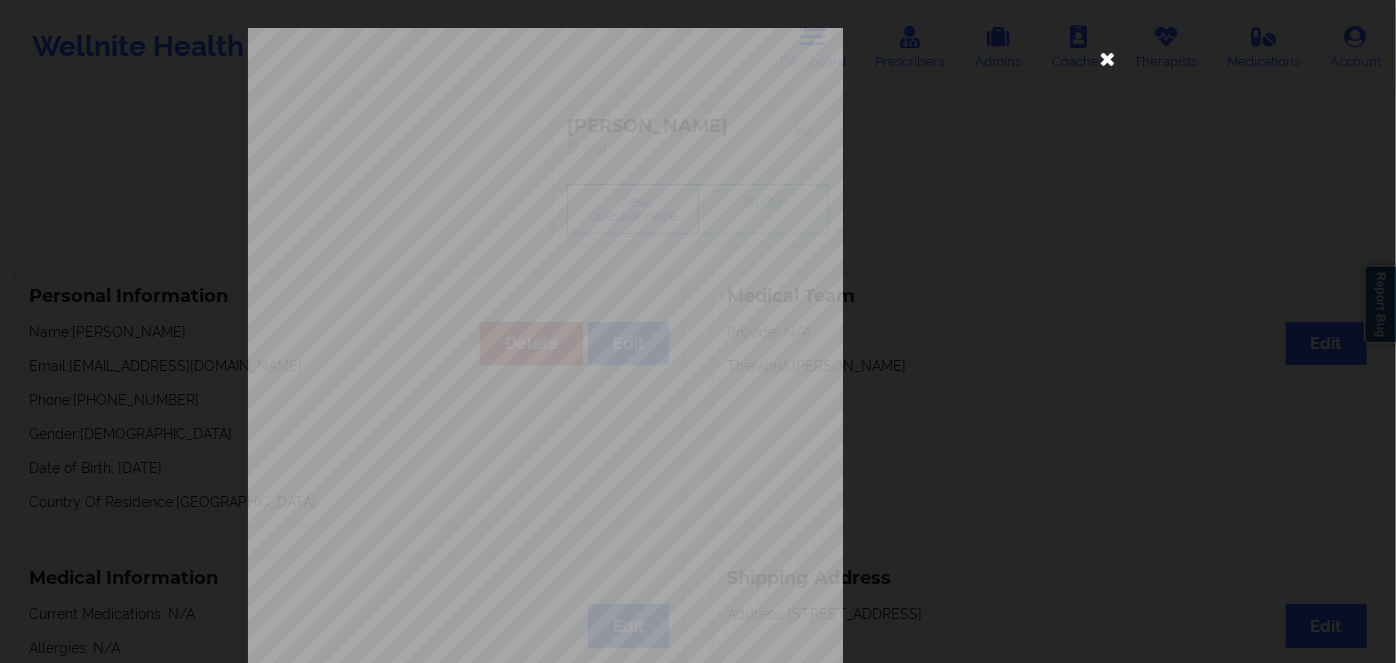click at bounding box center [1108, 58] 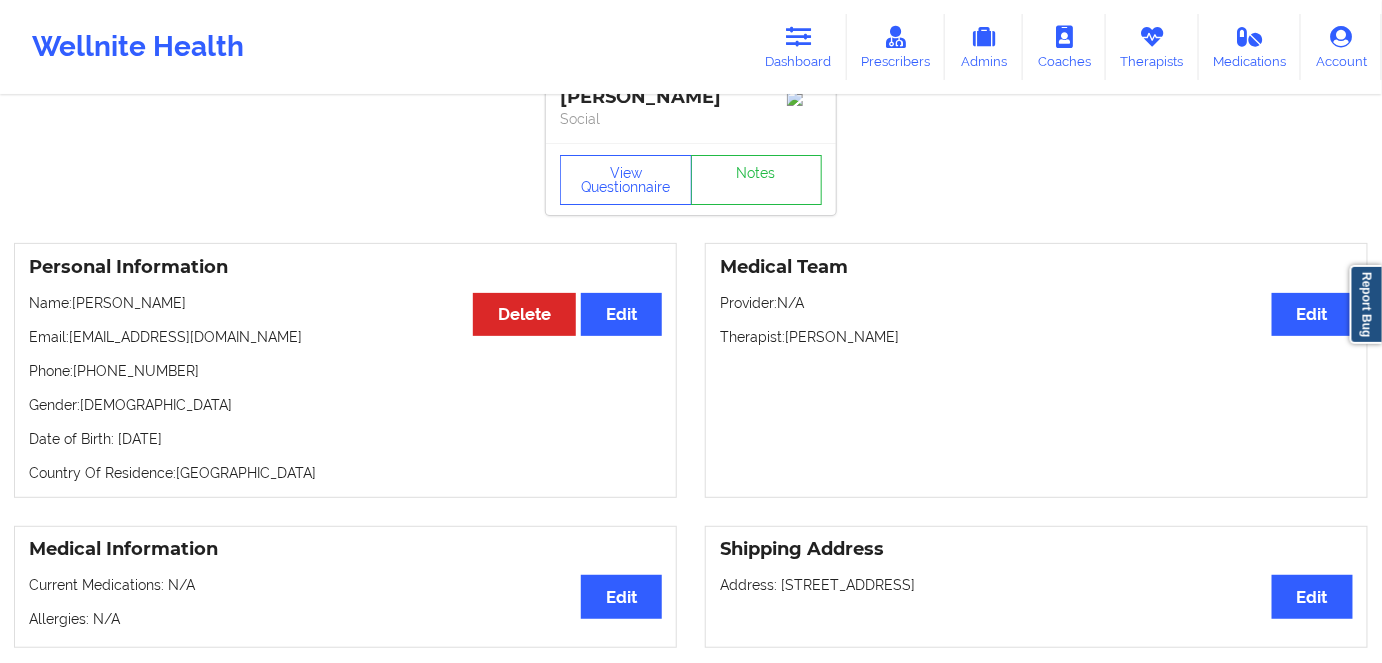 scroll, scrollTop: 0, scrollLeft: 0, axis: both 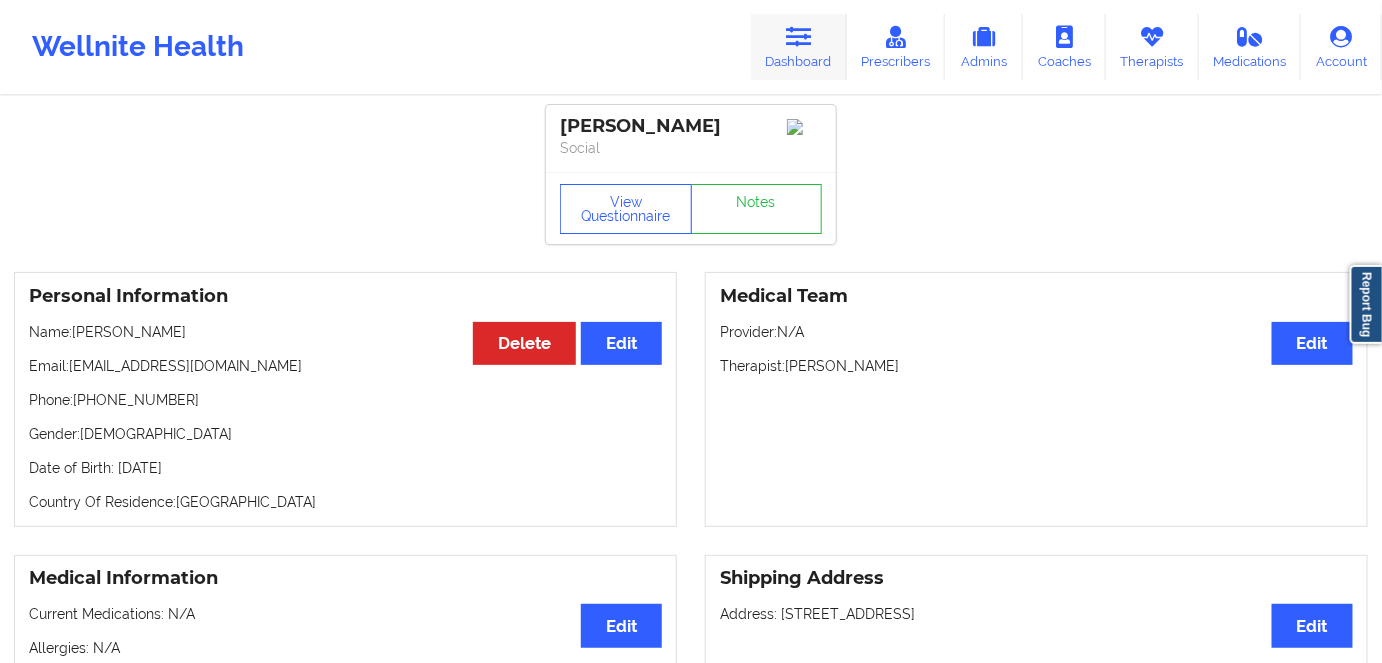click on "Dashboard" at bounding box center (799, 47) 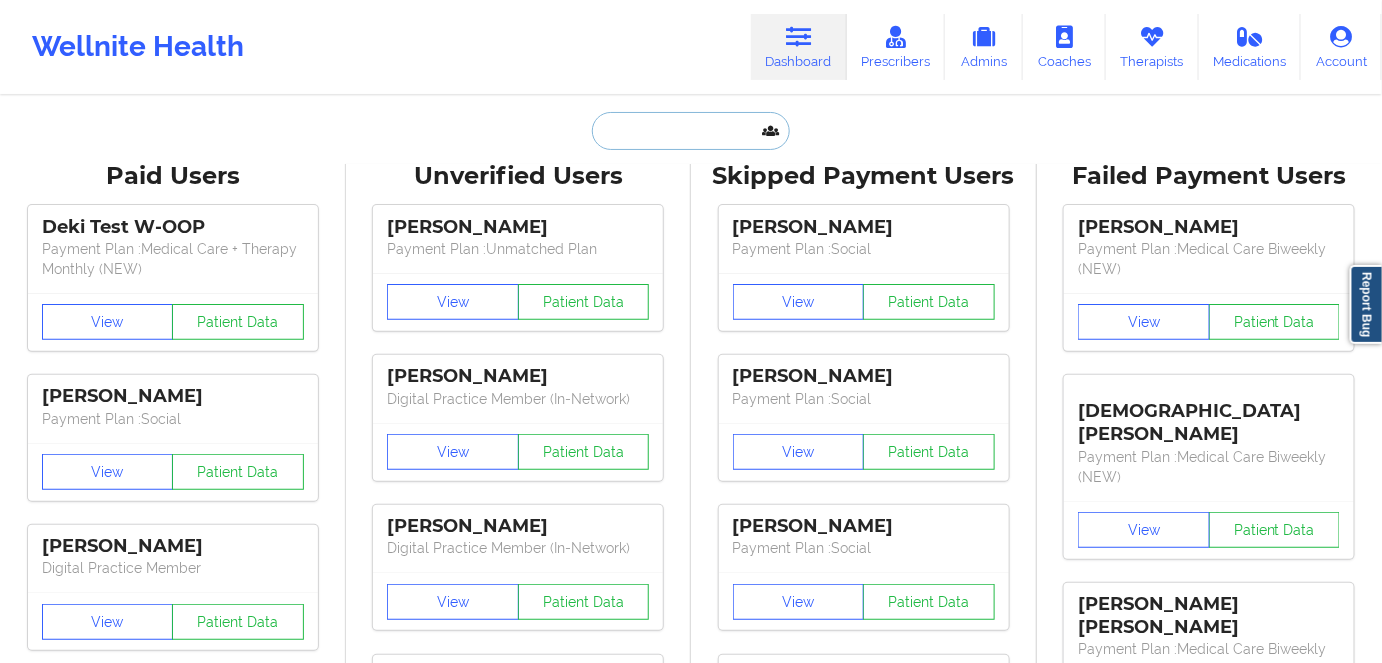 click at bounding box center [691, 131] 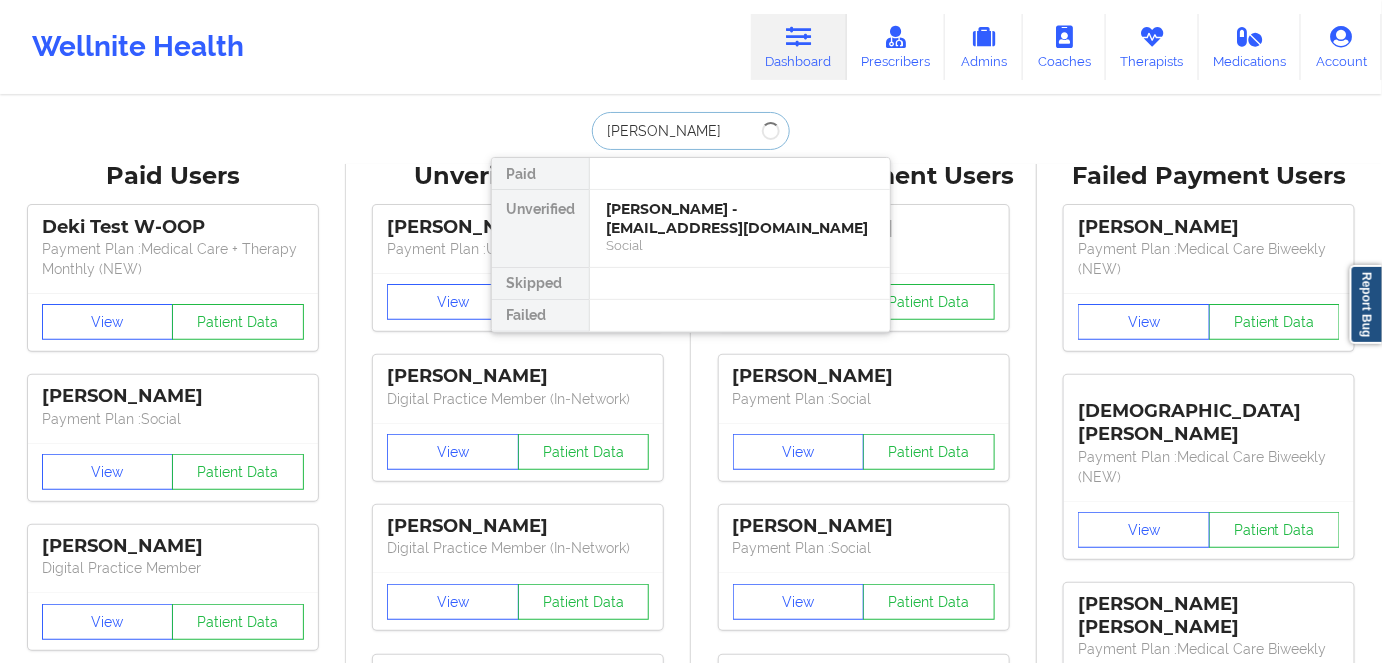 click on "[PERSON_NAME]" at bounding box center [691, 131] 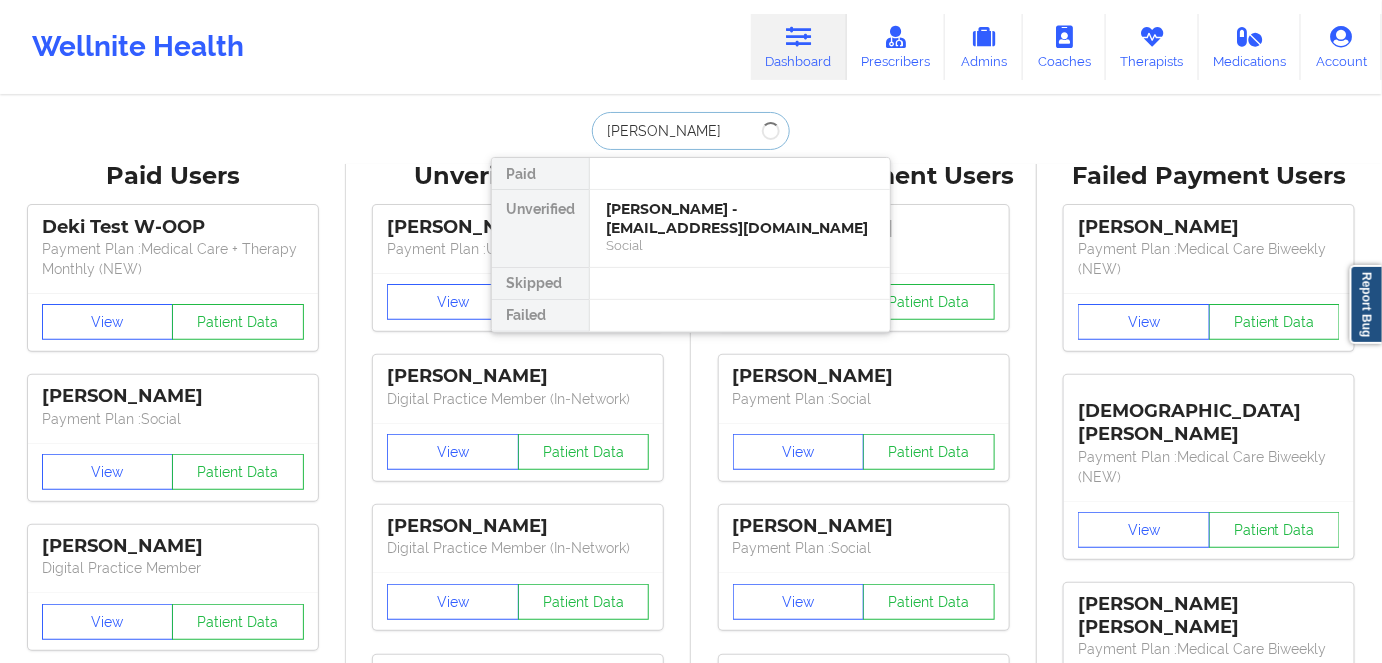 type on "[PERSON_NAME]" 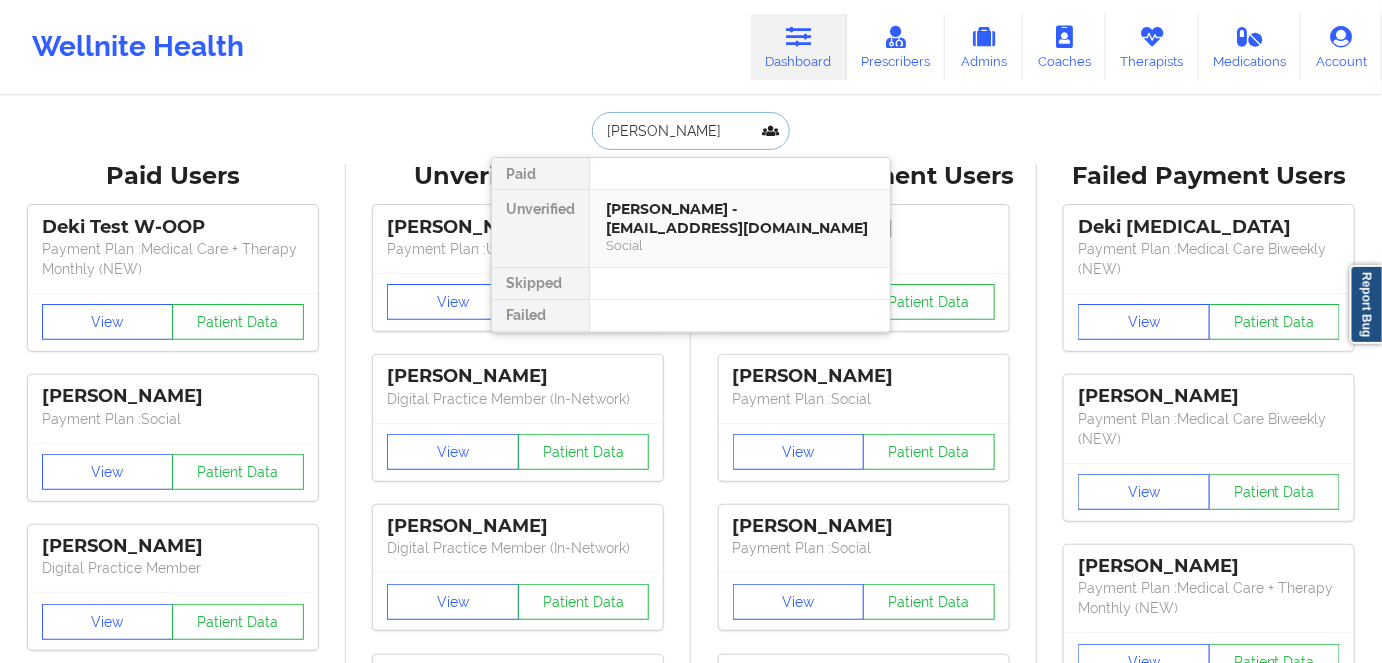 click on "[PERSON_NAME] - [EMAIL_ADDRESS][DOMAIN_NAME]" at bounding box center (740, 218) 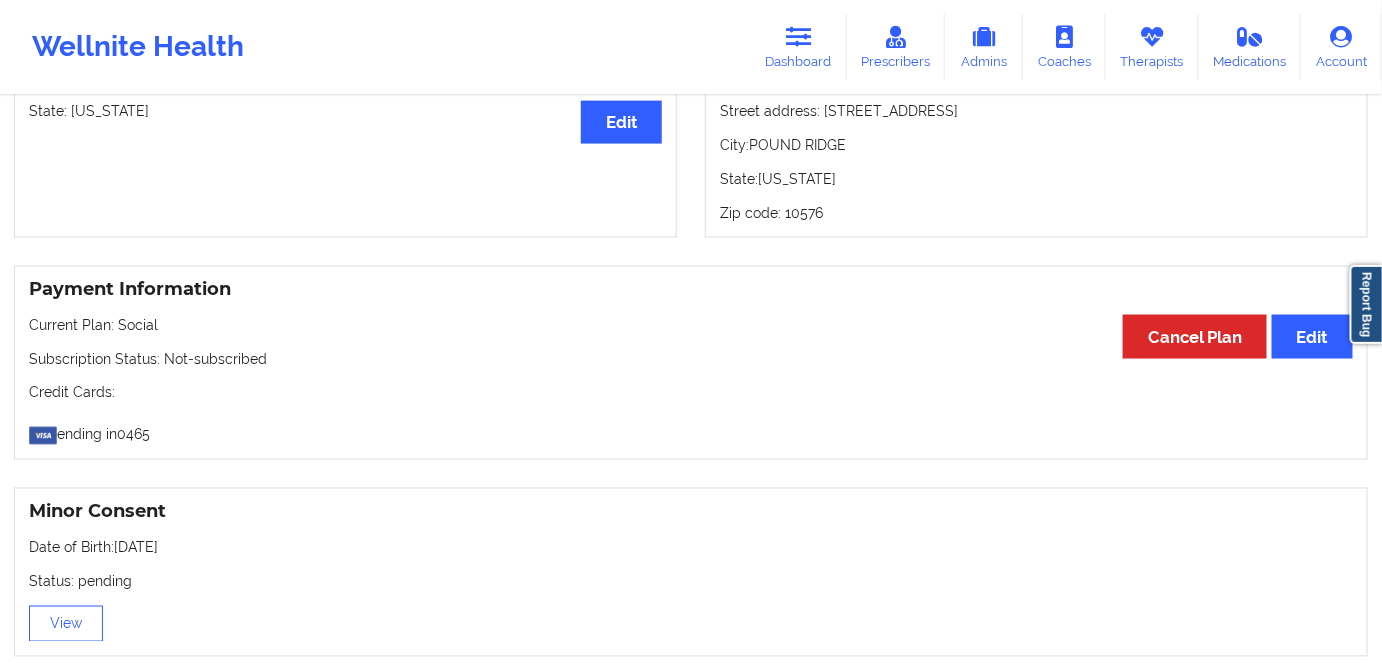 scroll, scrollTop: 909, scrollLeft: 0, axis: vertical 